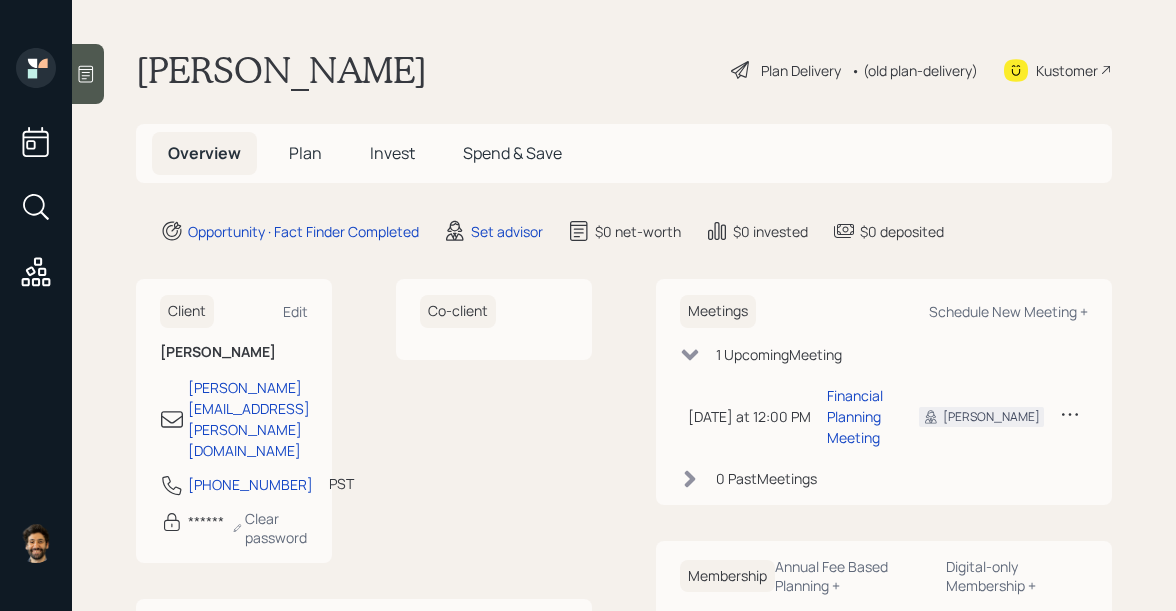 scroll, scrollTop: 0, scrollLeft: 0, axis: both 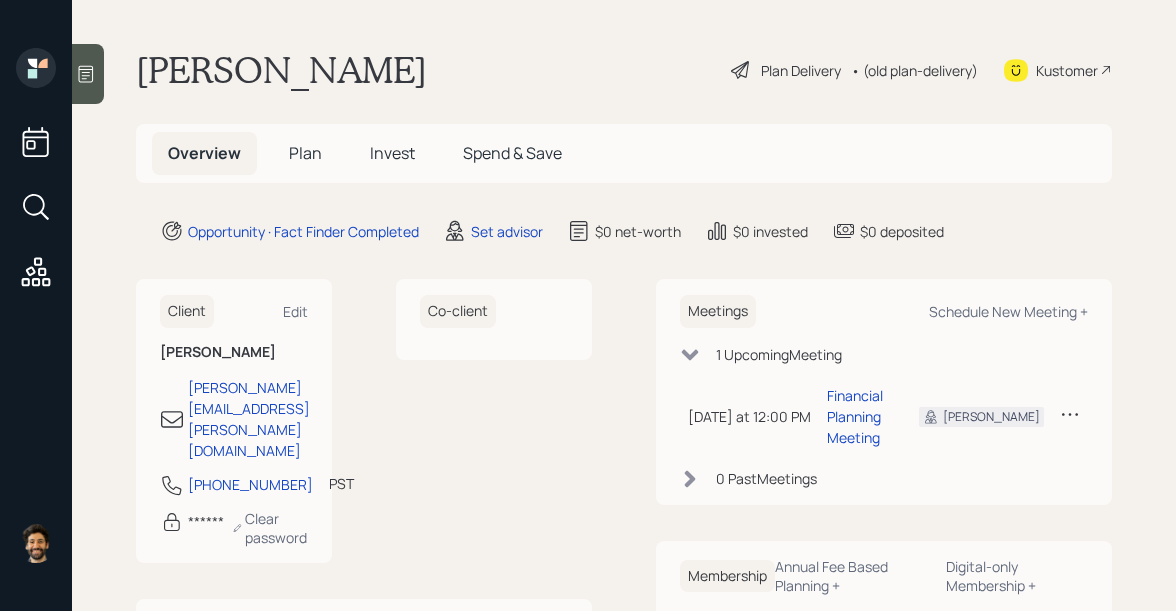 click at bounding box center (88, 74) 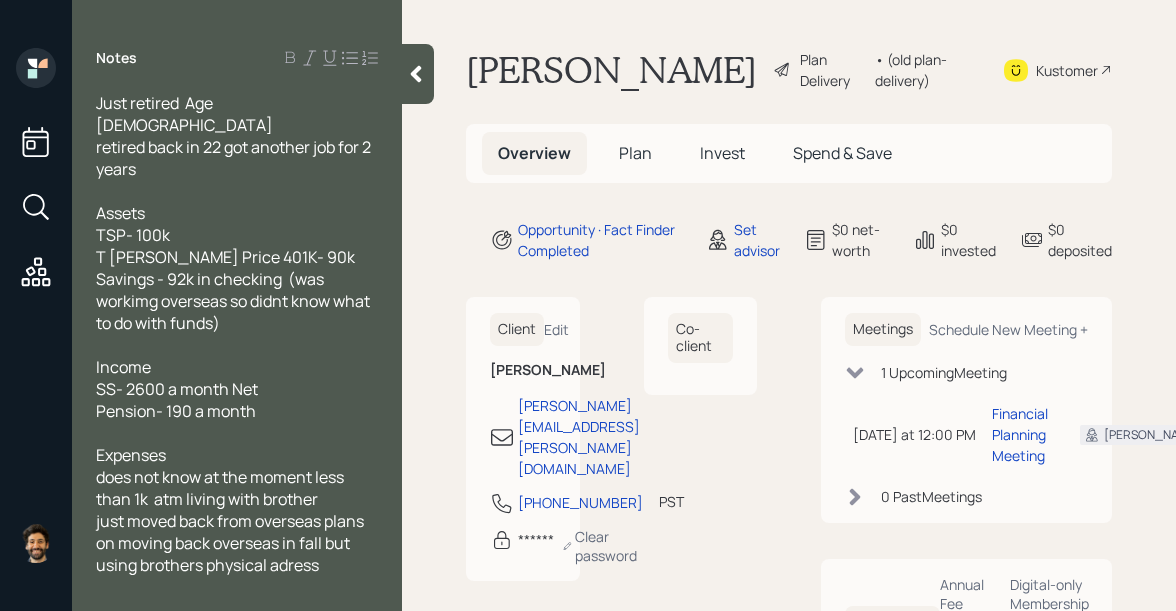 scroll, scrollTop: 120, scrollLeft: 0, axis: vertical 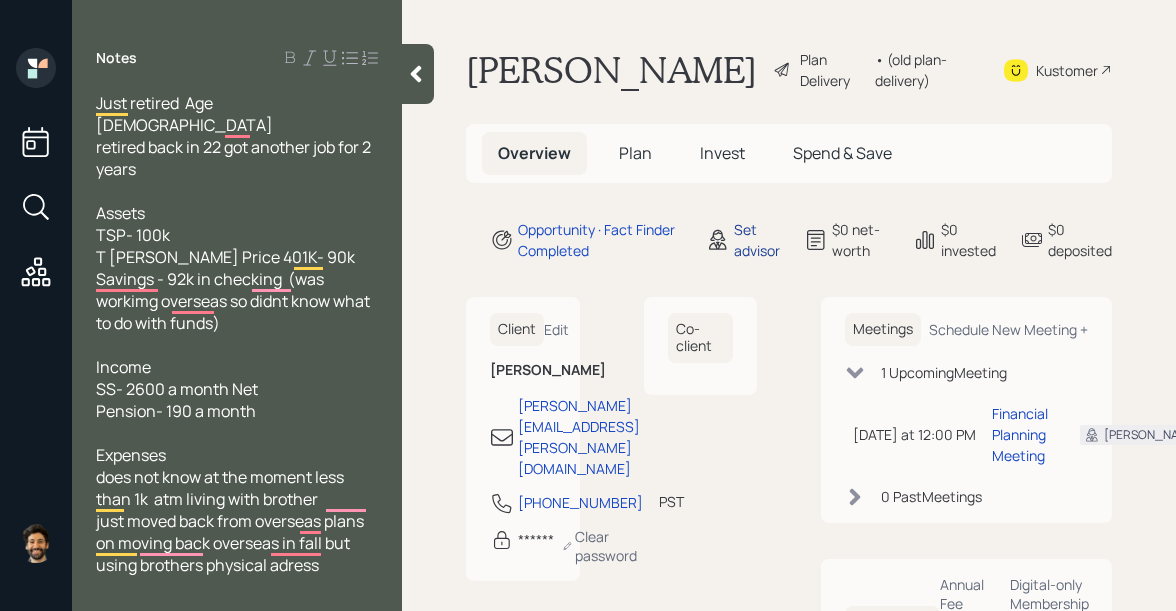 click on "Set advisor" at bounding box center [757, 240] 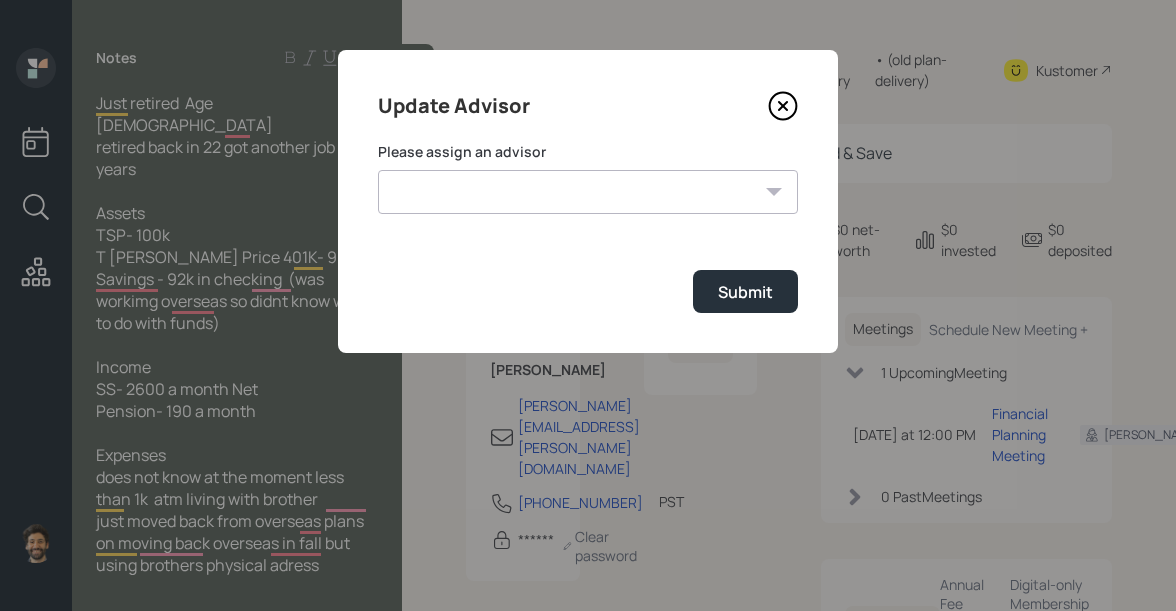 click on "[PERSON_NAME] [PERSON_NAME] End [PERSON_NAME] [PERSON_NAME] [PERSON_NAME] [PERSON_NAME] [PERSON_NAME] [PERSON_NAME] [PERSON_NAME]" at bounding box center [588, 192] 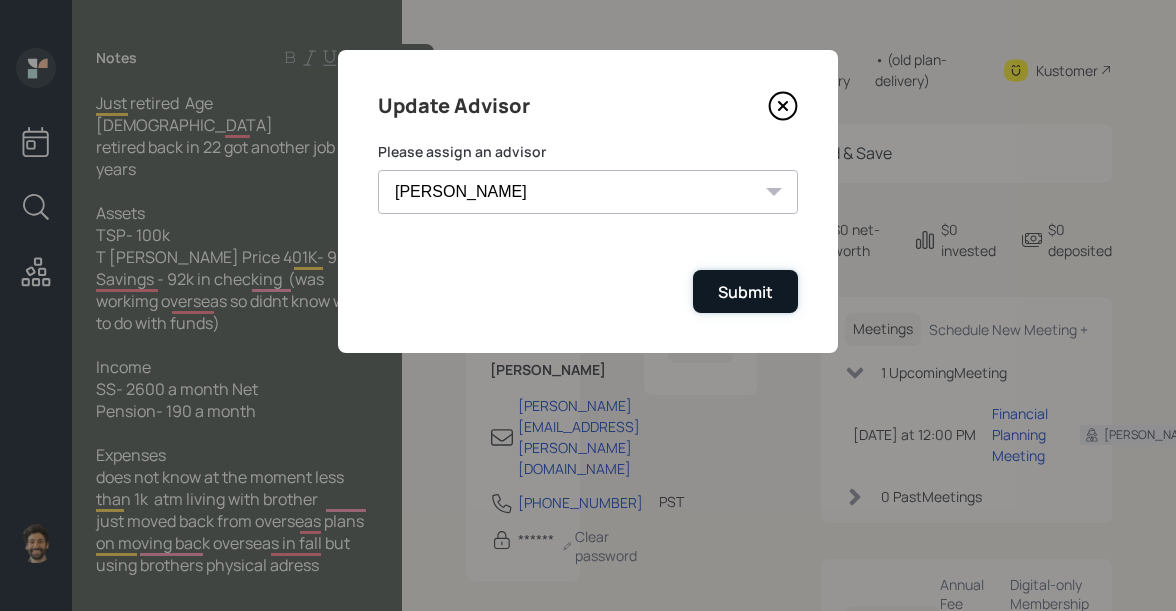 click on "Submit" at bounding box center (745, 292) 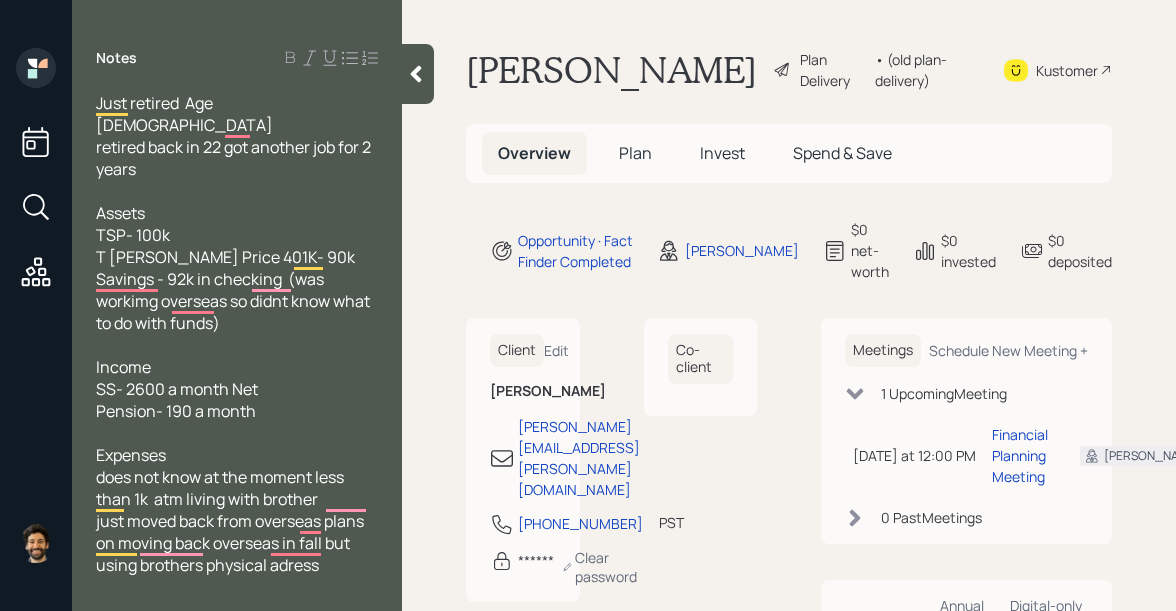 click on "Plan" at bounding box center (635, 153) 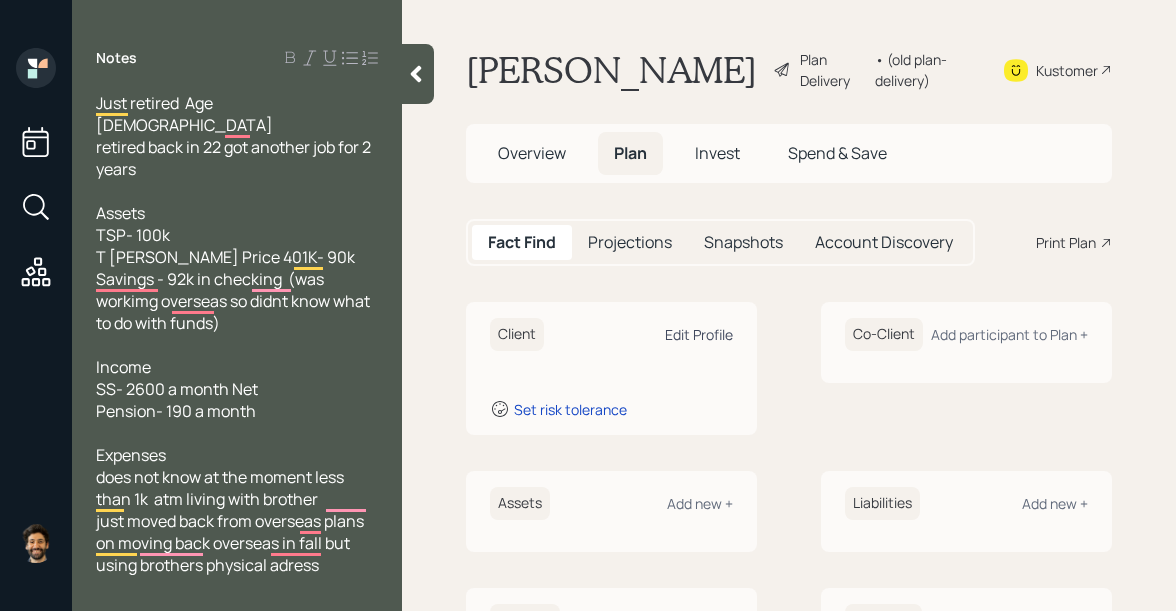 click on "Edit Profile" at bounding box center (699, 334) 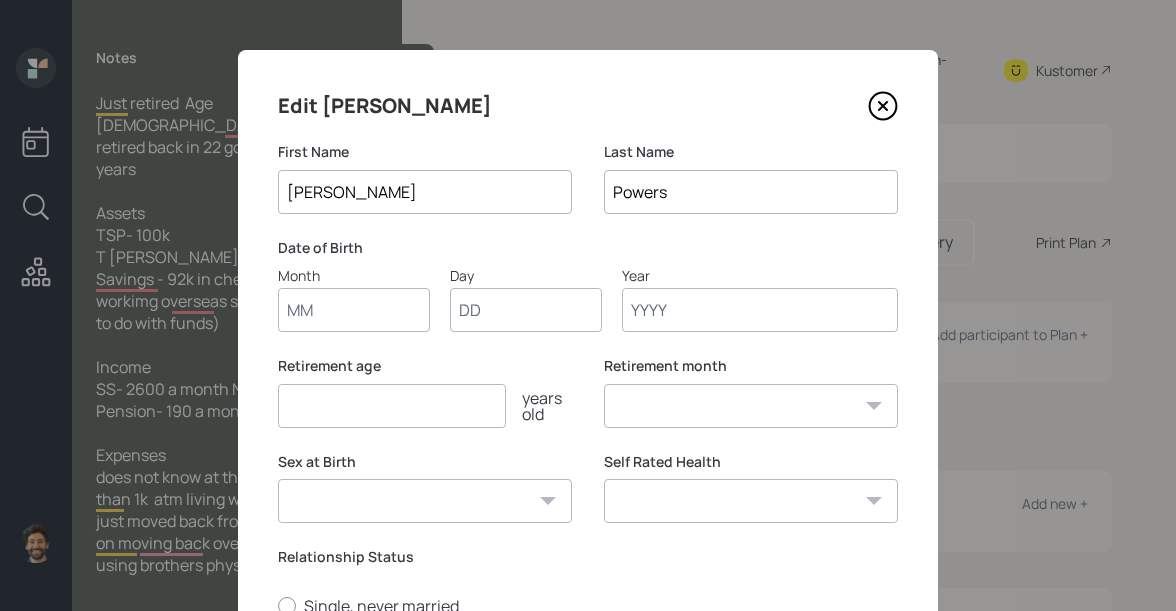 click on "Month" at bounding box center (354, 310) 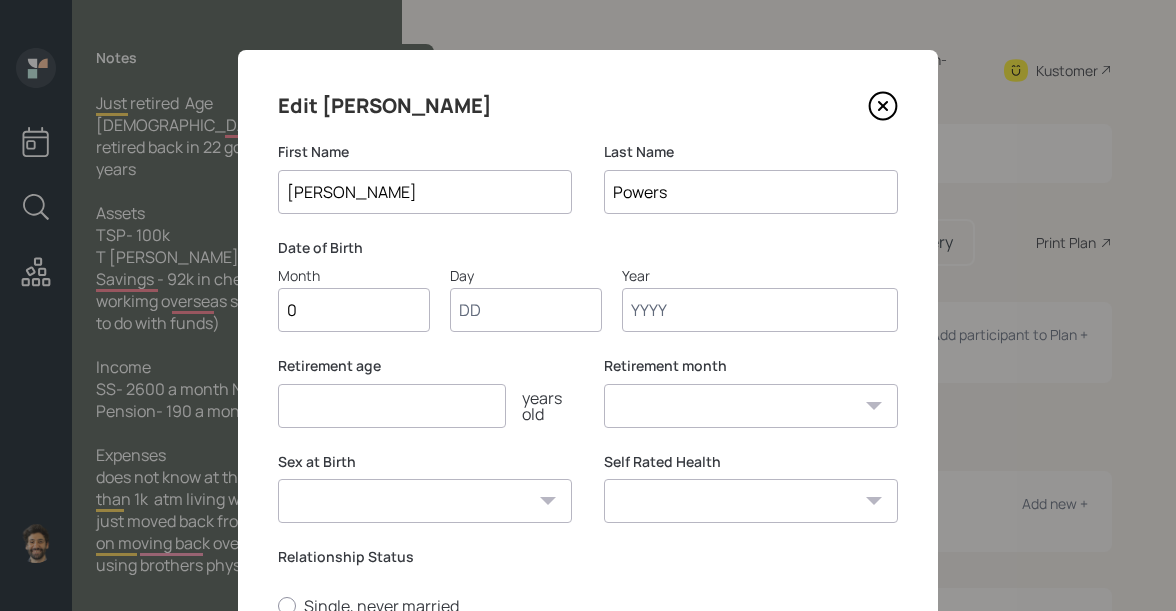 type on "01" 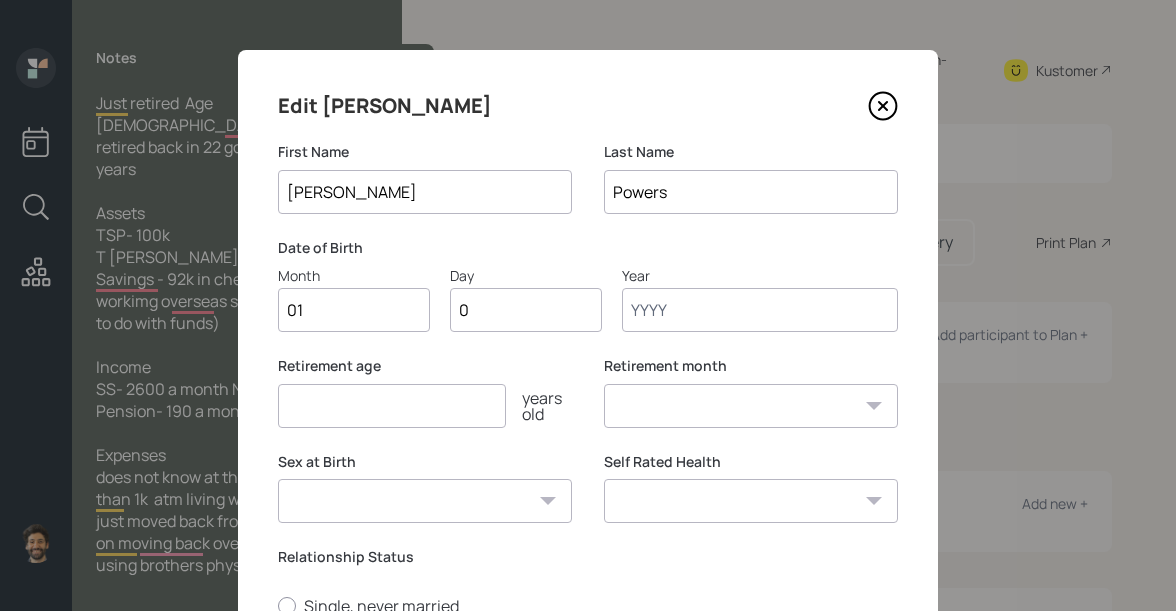 type on "01" 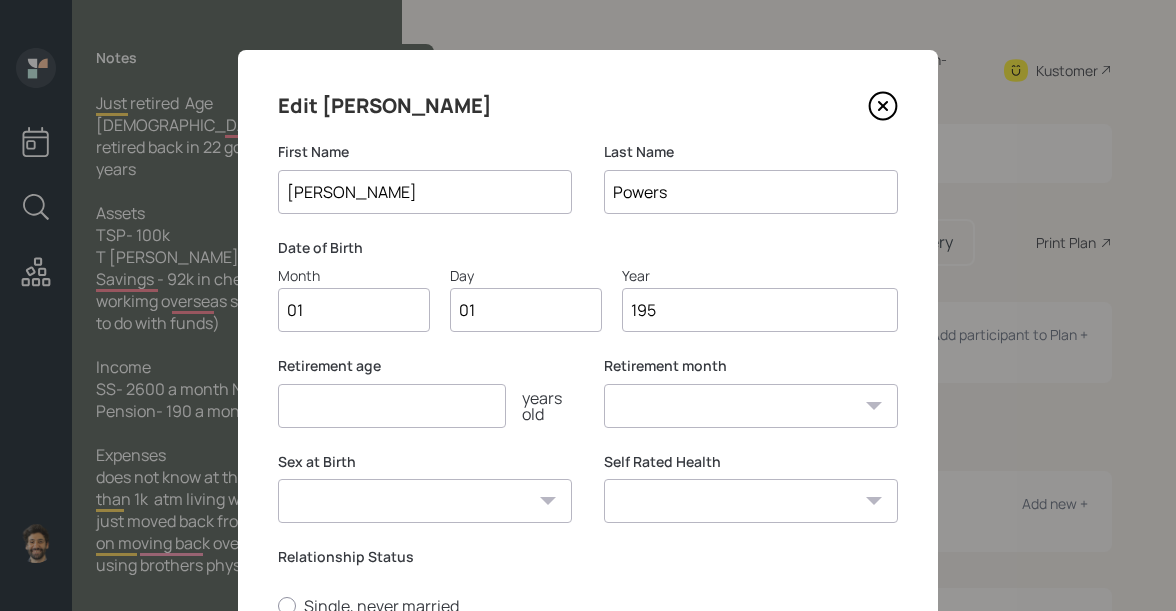 type on "1955" 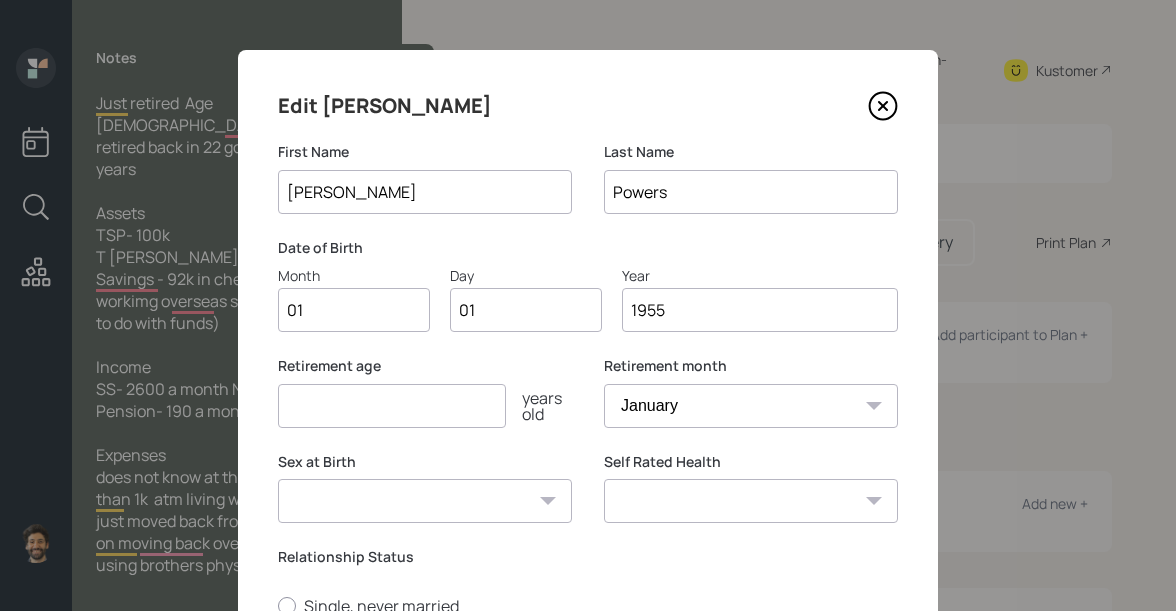type on "1955" 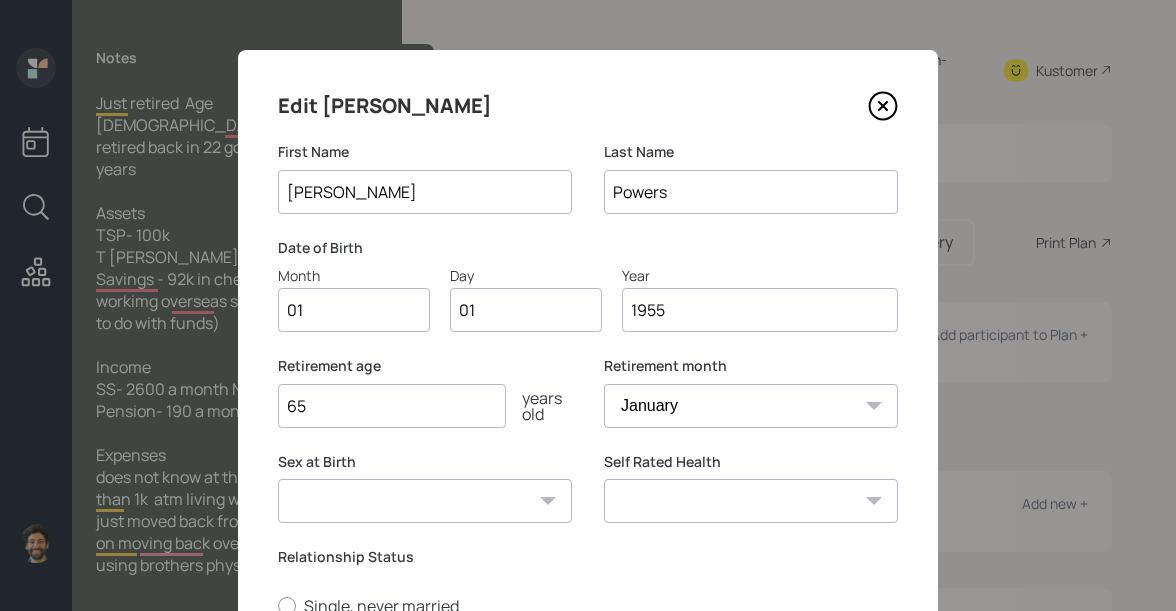 scroll, scrollTop: 315, scrollLeft: 0, axis: vertical 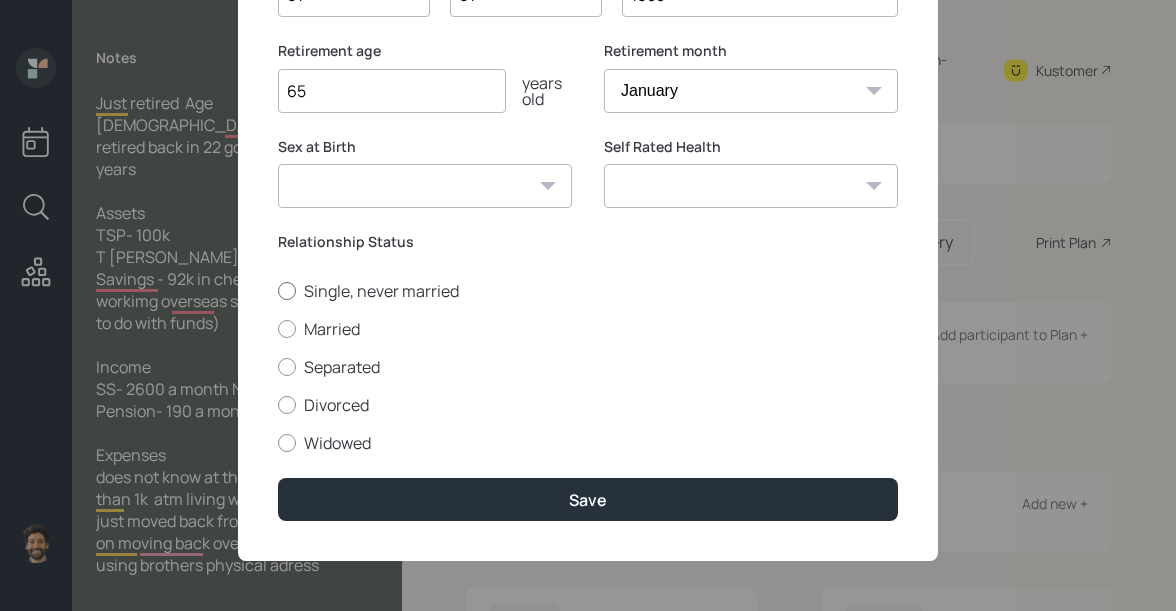 type on "65" 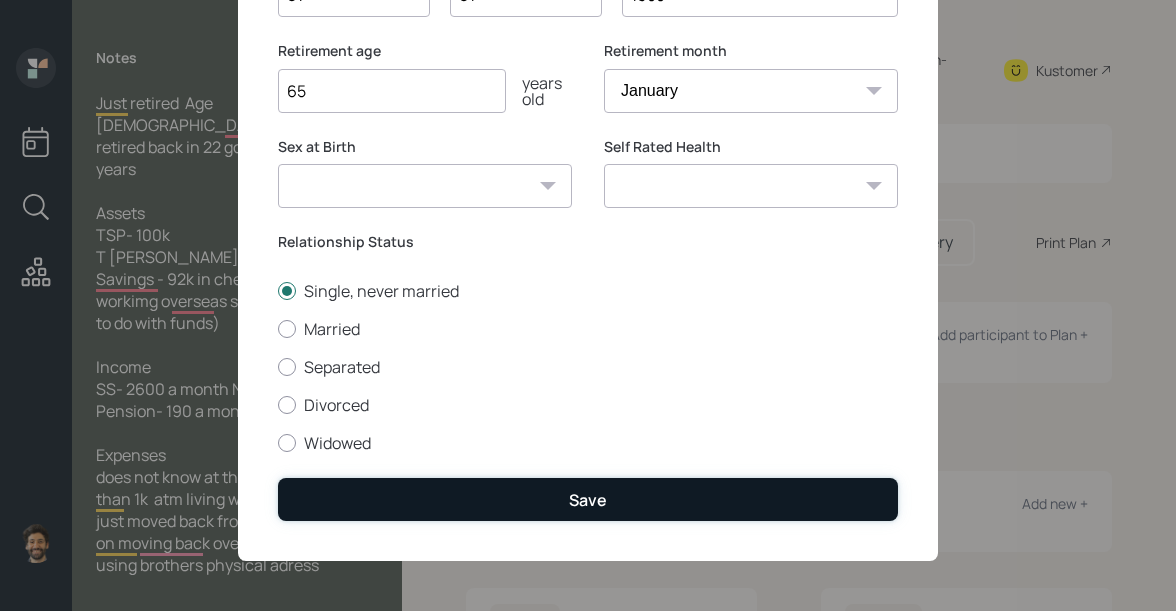 click on "Save" at bounding box center (588, 499) 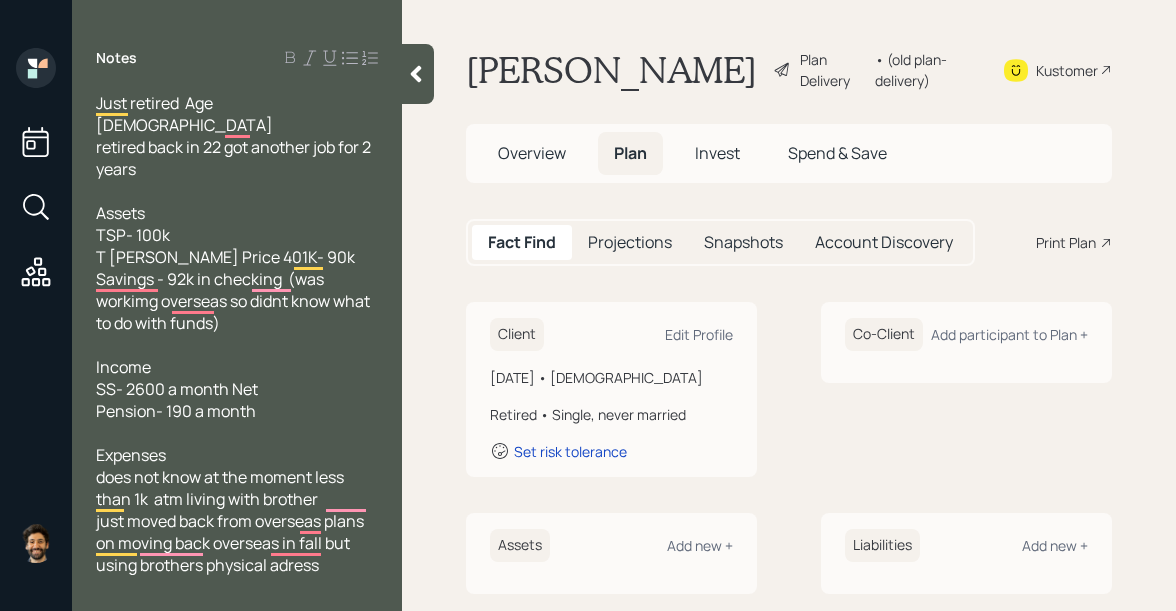 click on "Client Edit Profile" at bounding box center (611, 334) 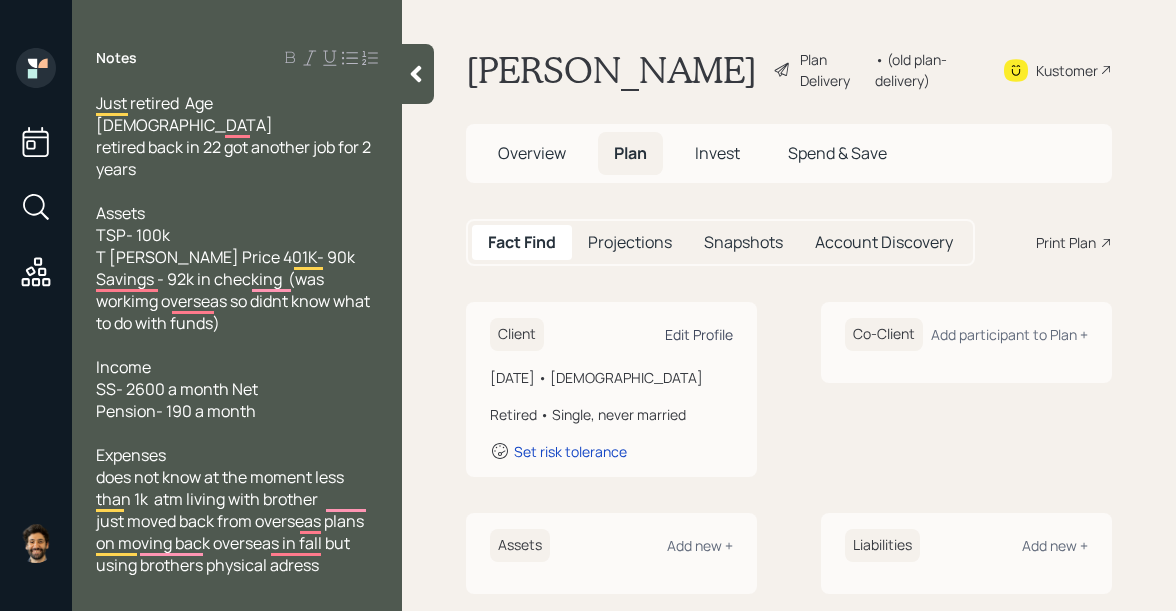 click on "Edit Profile" at bounding box center (699, 334) 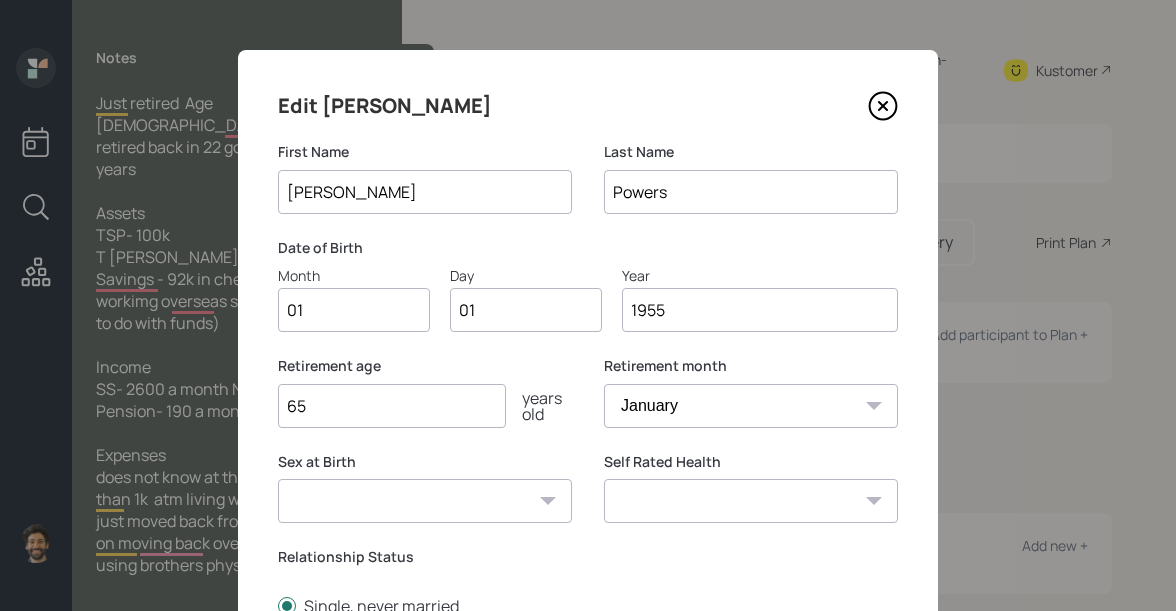 click on "1955" at bounding box center (760, 310) 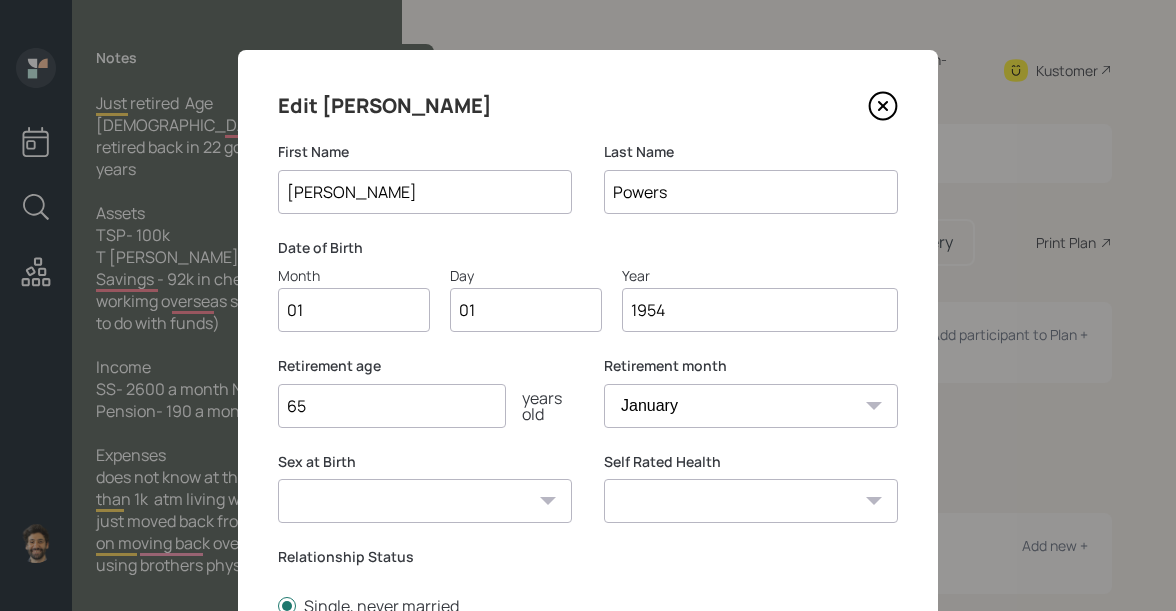scroll, scrollTop: 315, scrollLeft: 0, axis: vertical 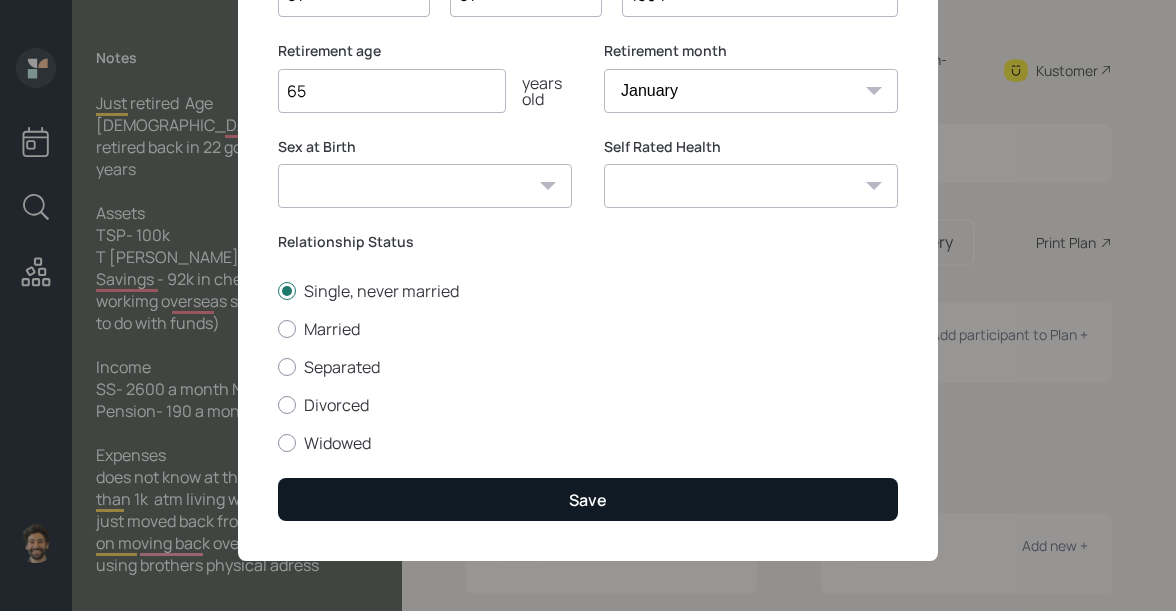 type on "1954" 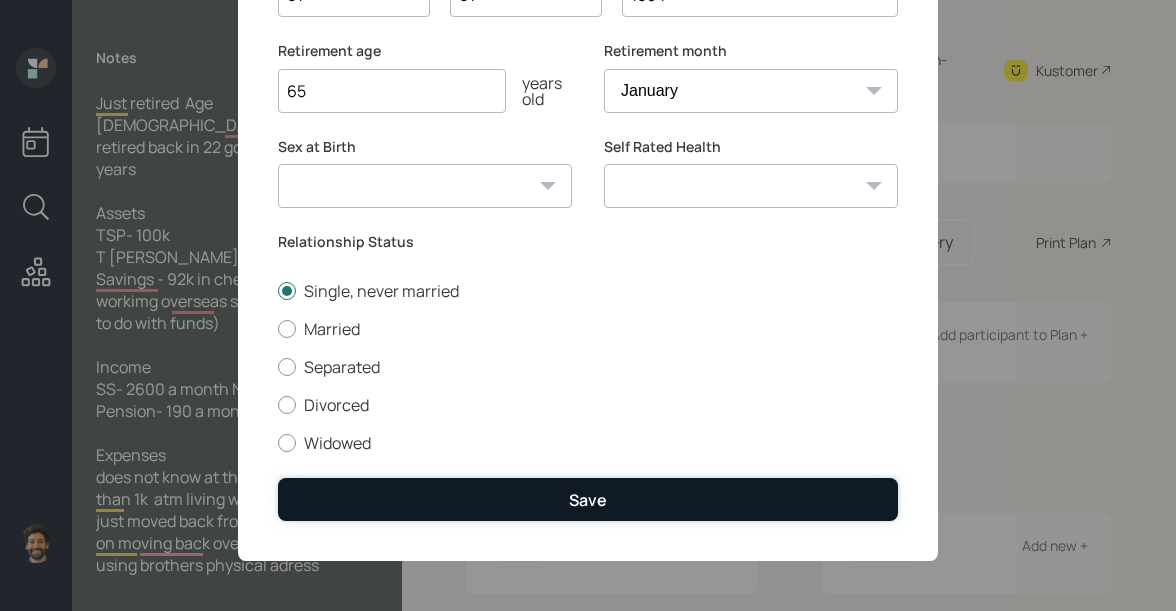 click on "Save" at bounding box center (588, 499) 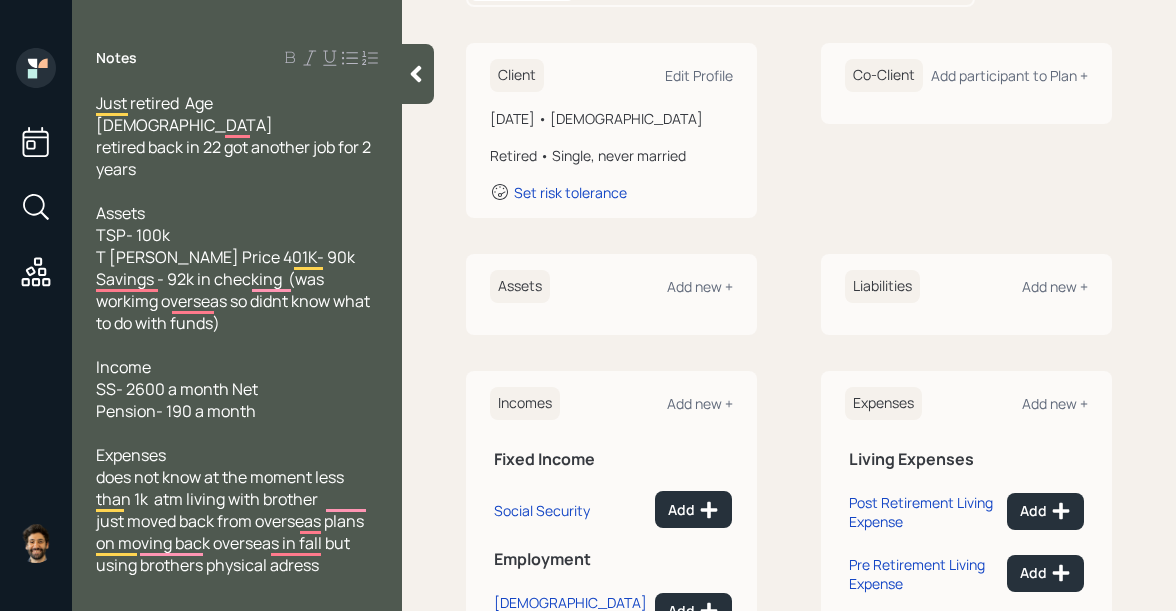 scroll, scrollTop: 284, scrollLeft: 0, axis: vertical 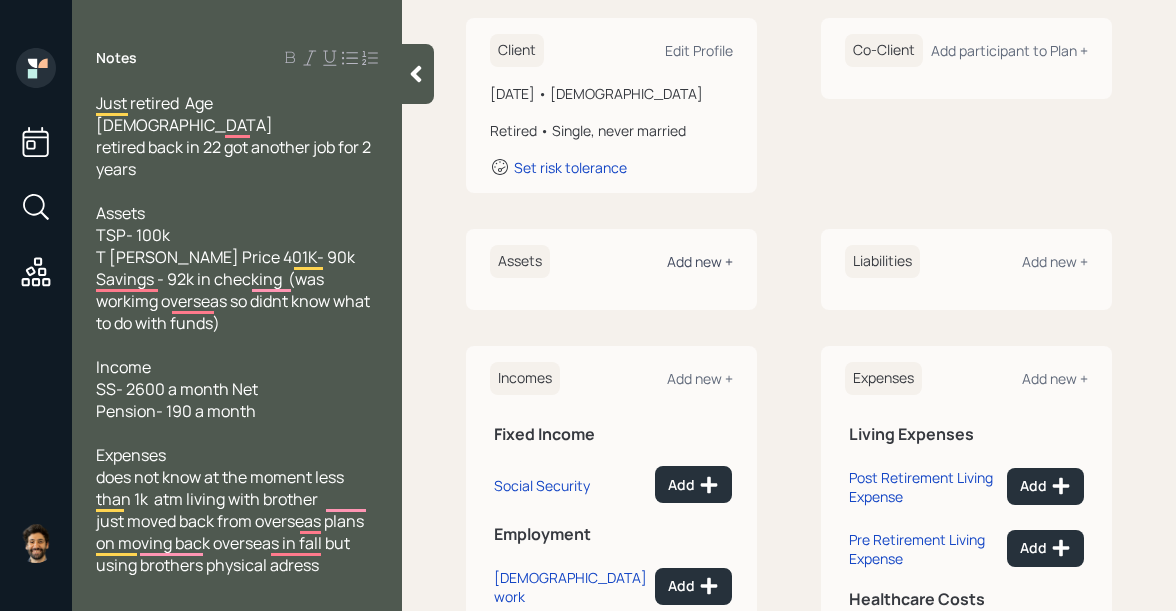 click on "Add new +" at bounding box center (700, 261) 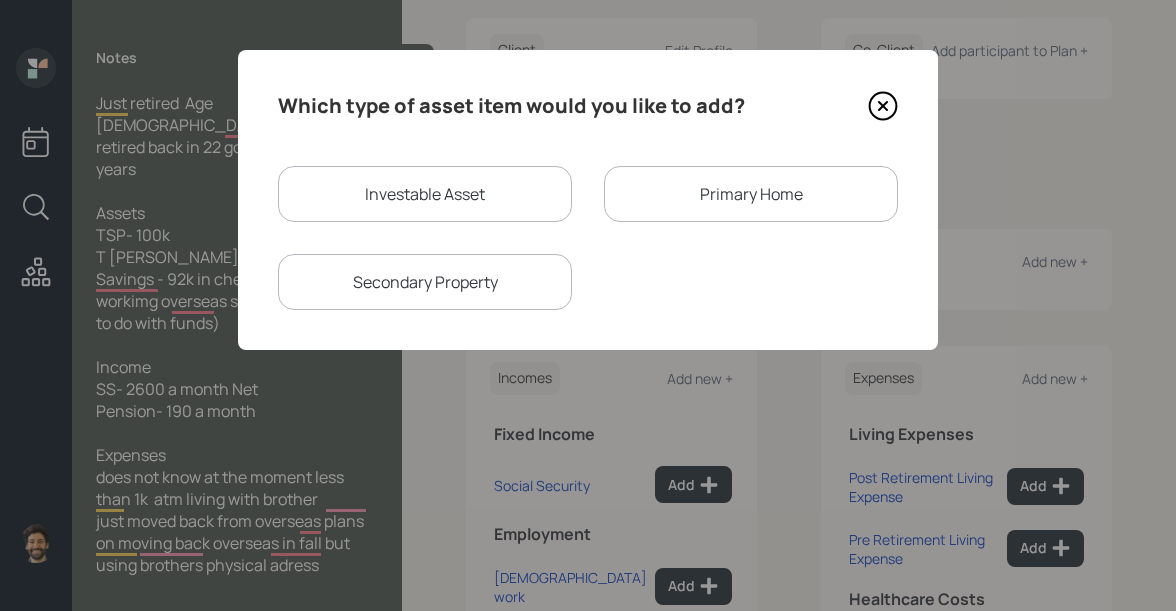 click on "Investable Asset" at bounding box center (425, 194) 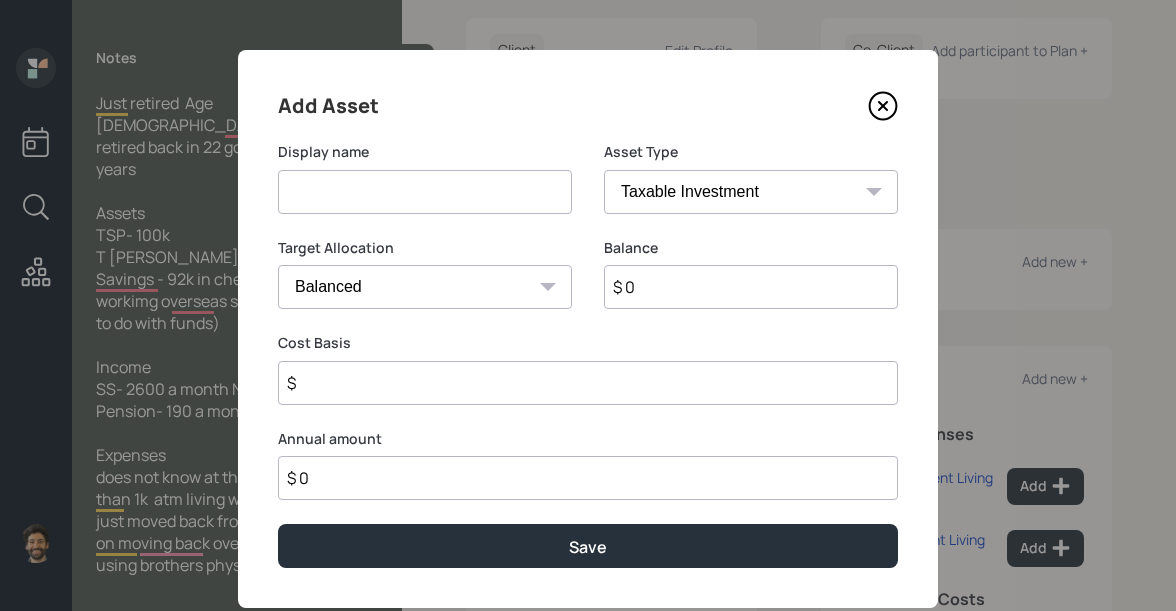 click at bounding box center (425, 192) 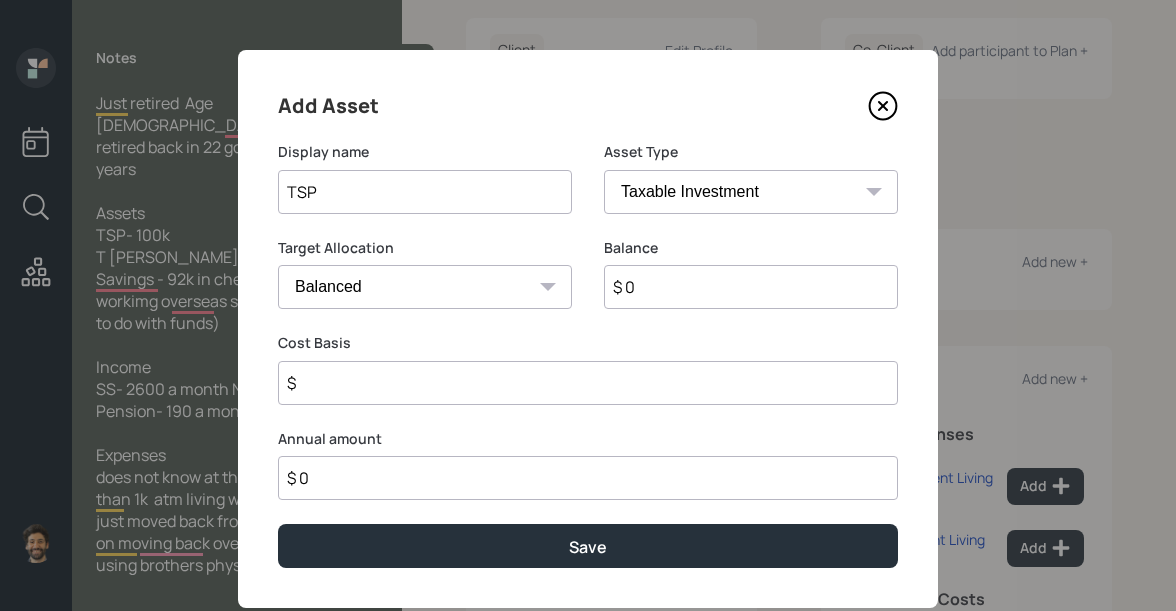 type on "TSP" 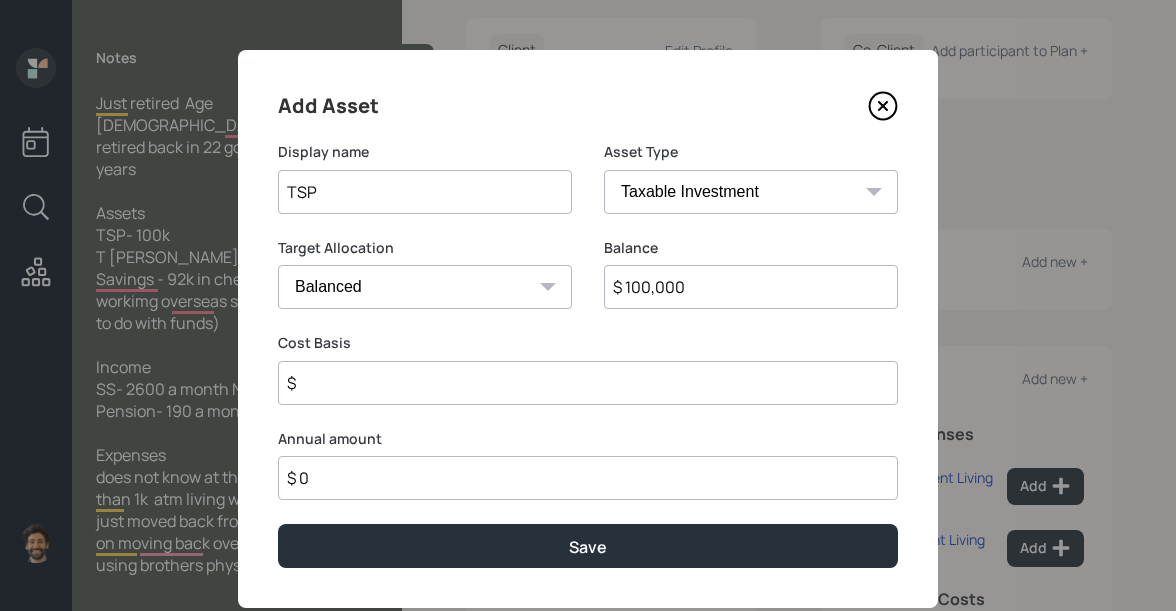 type on "$ 100,000" 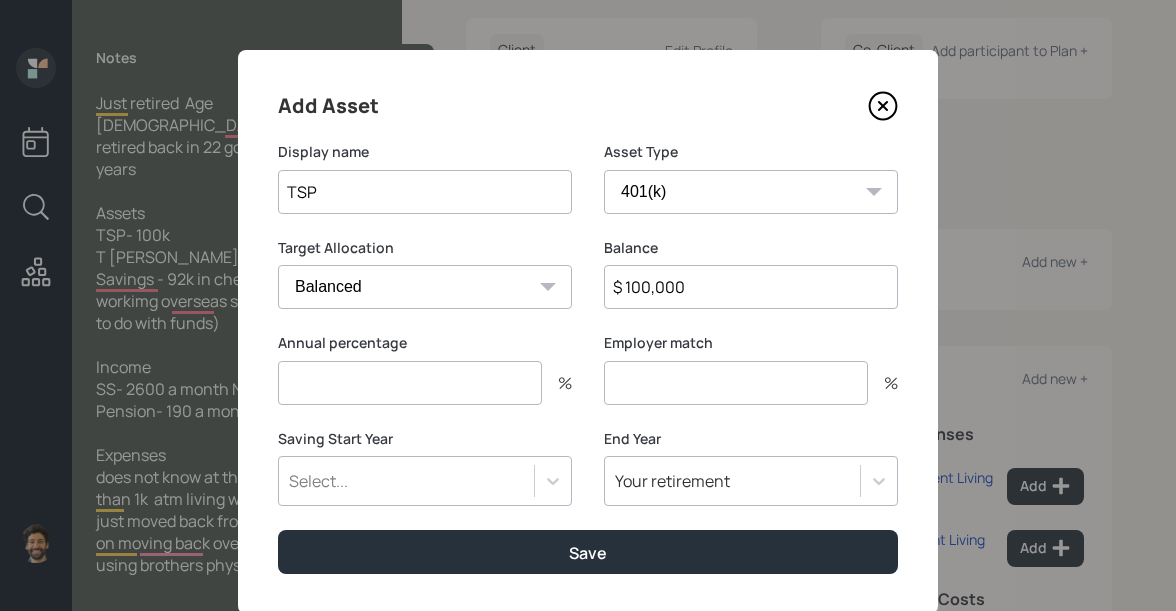 click at bounding box center (410, 383) 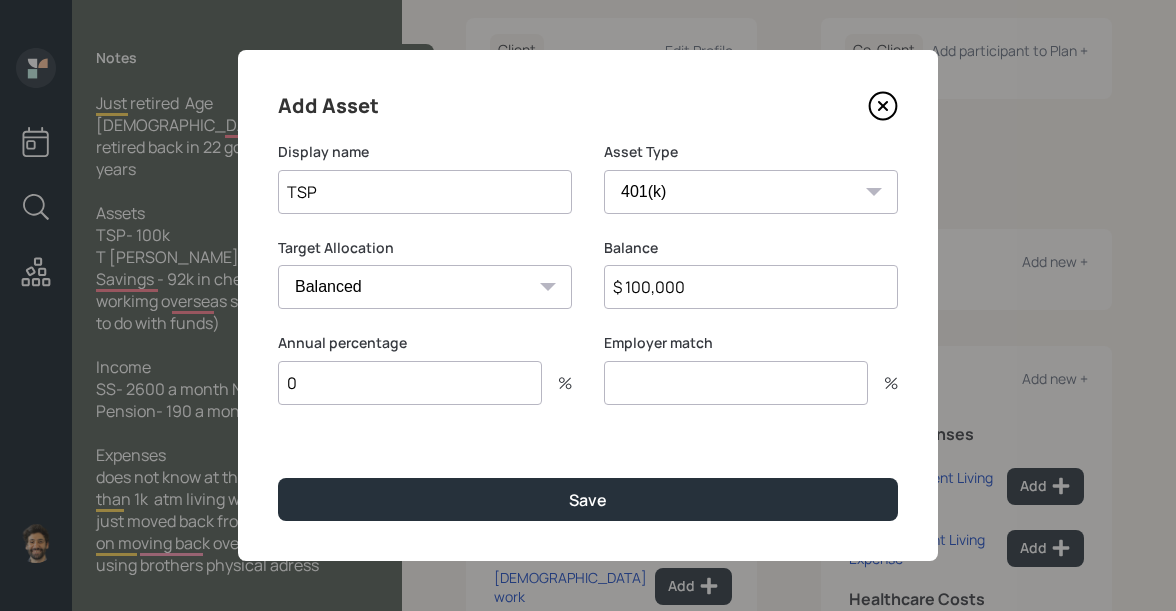type on "0" 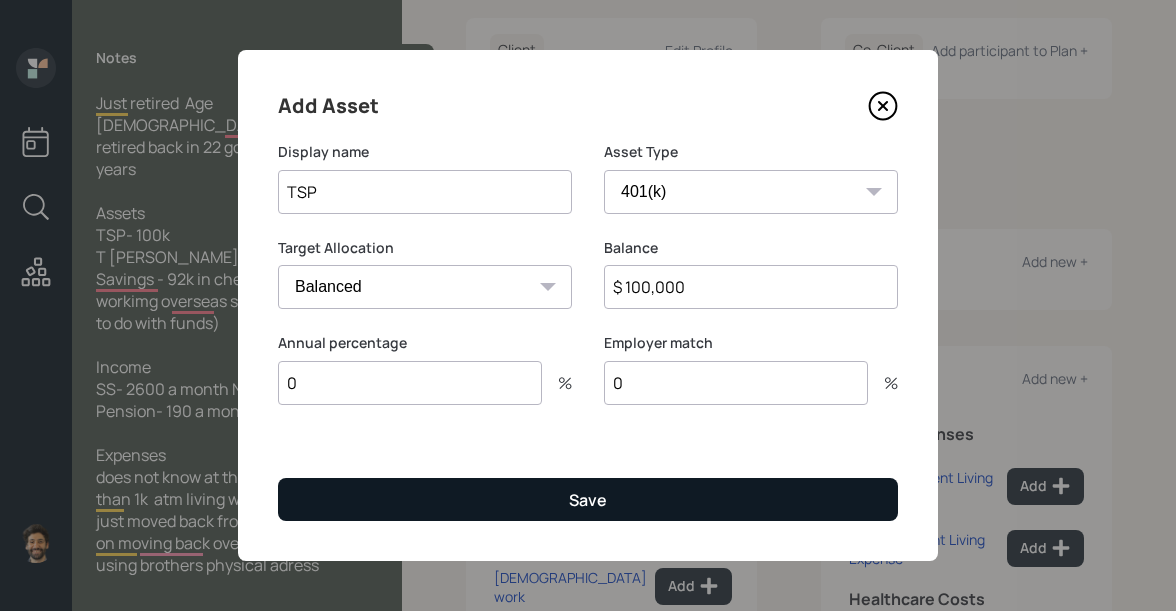 type on "0" 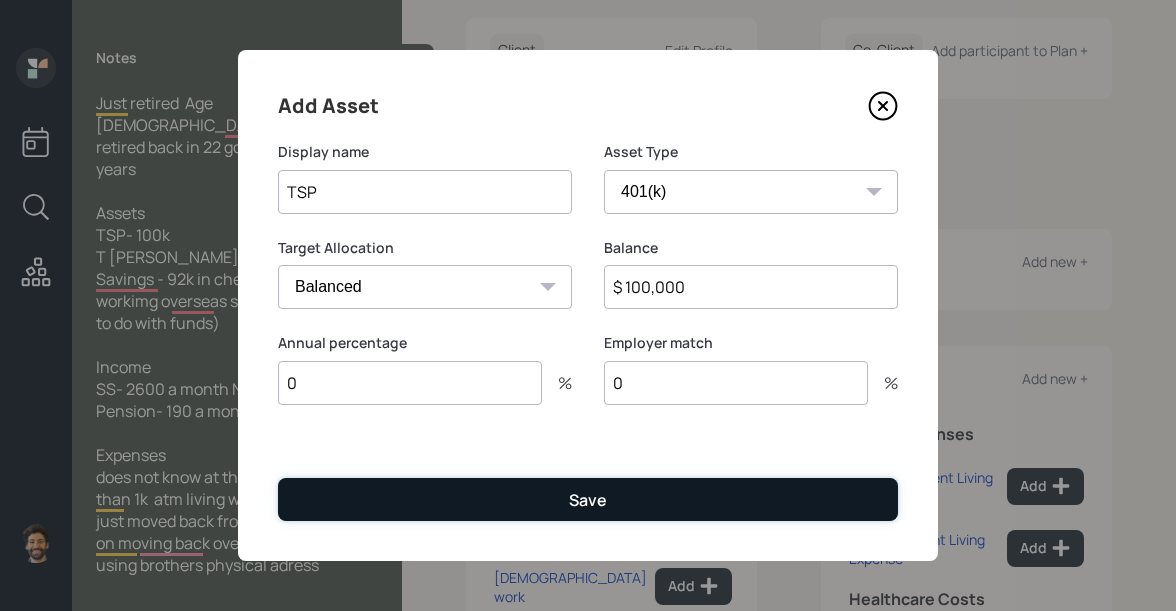 click on "Save" at bounding box center [588, 499] 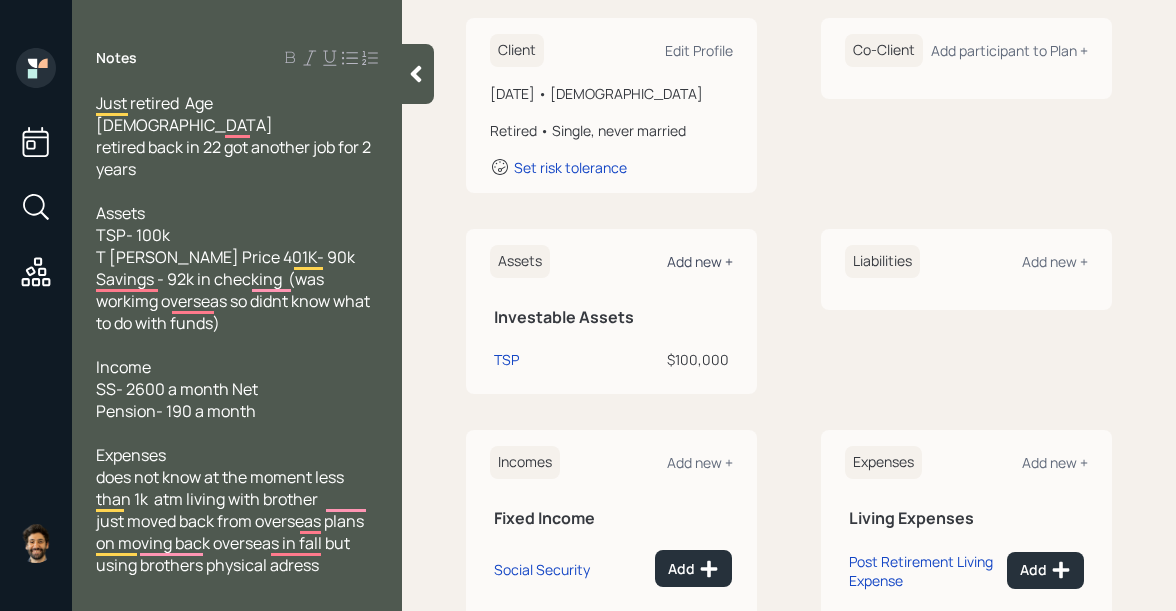click on "Add new +" at bounding box center [700, 261] 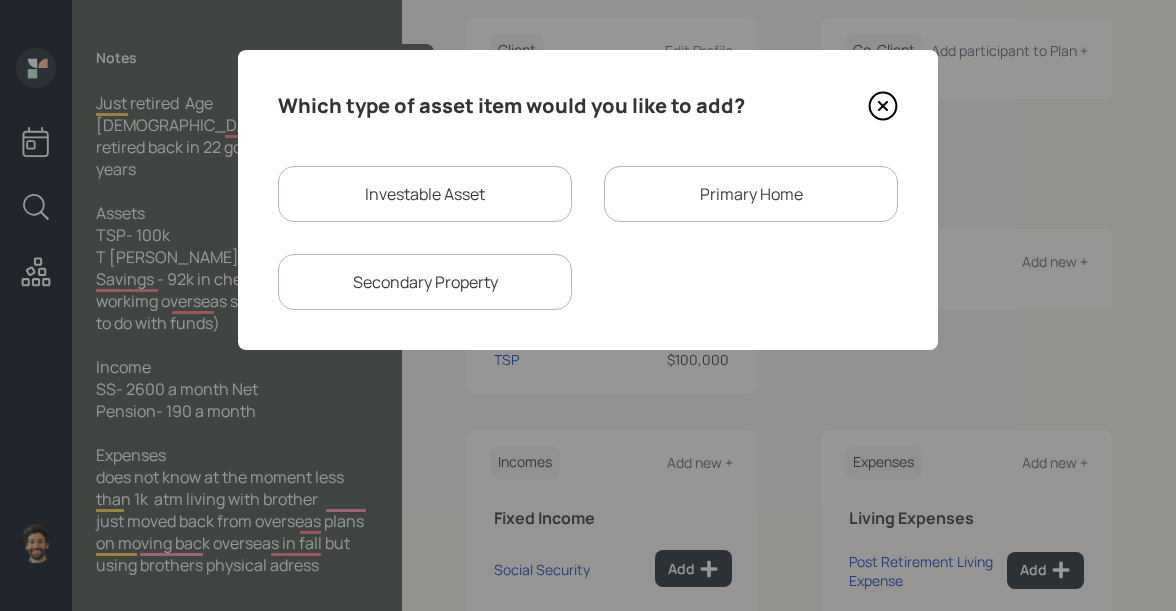 click on "Investable Asset" at bounding box center (425, 194) 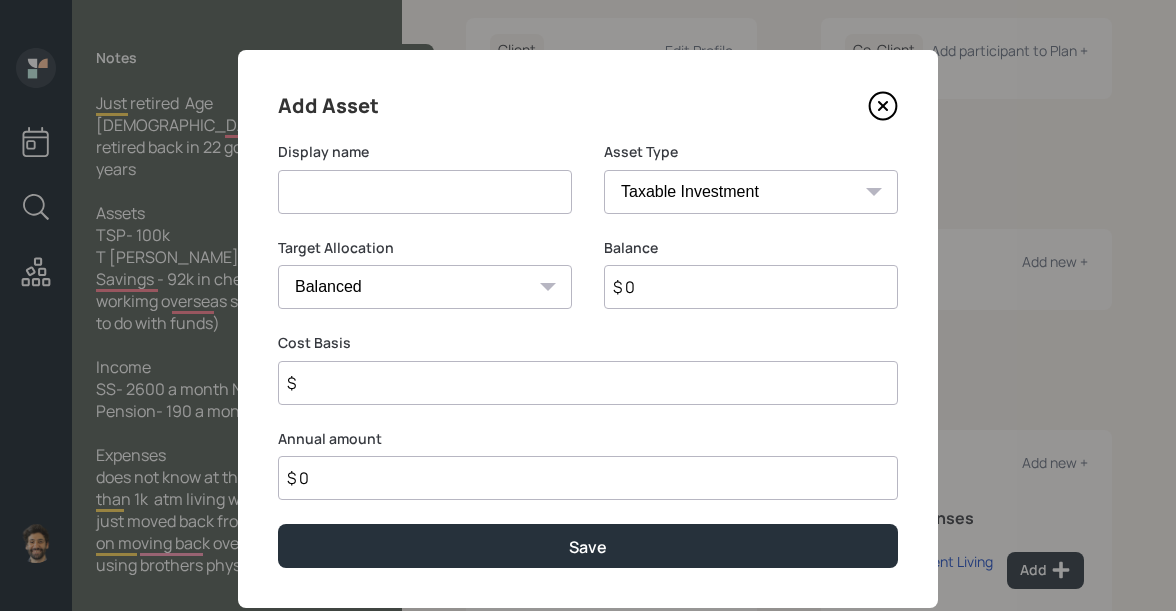 click at bounding box center [425, 192] 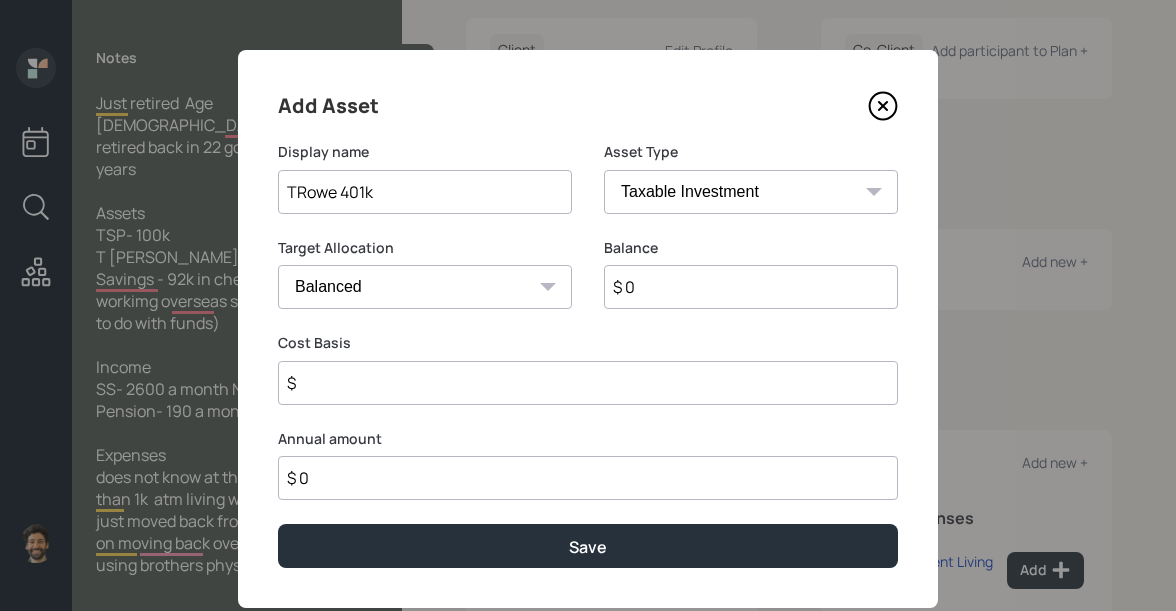 type on "TRowe 401k" 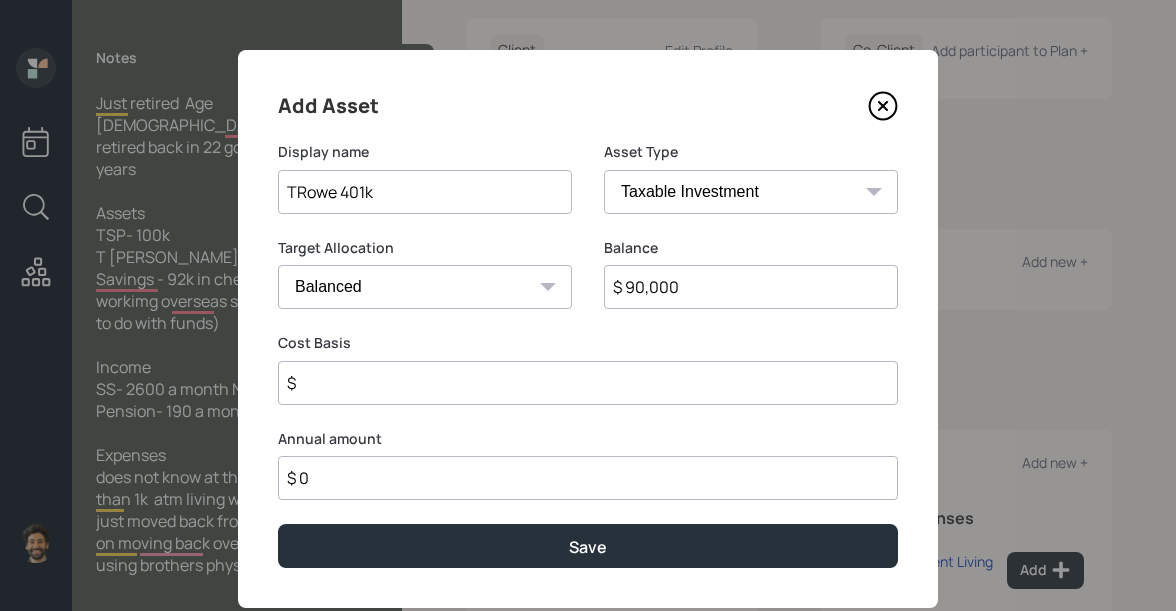 type on "$ 90,000" 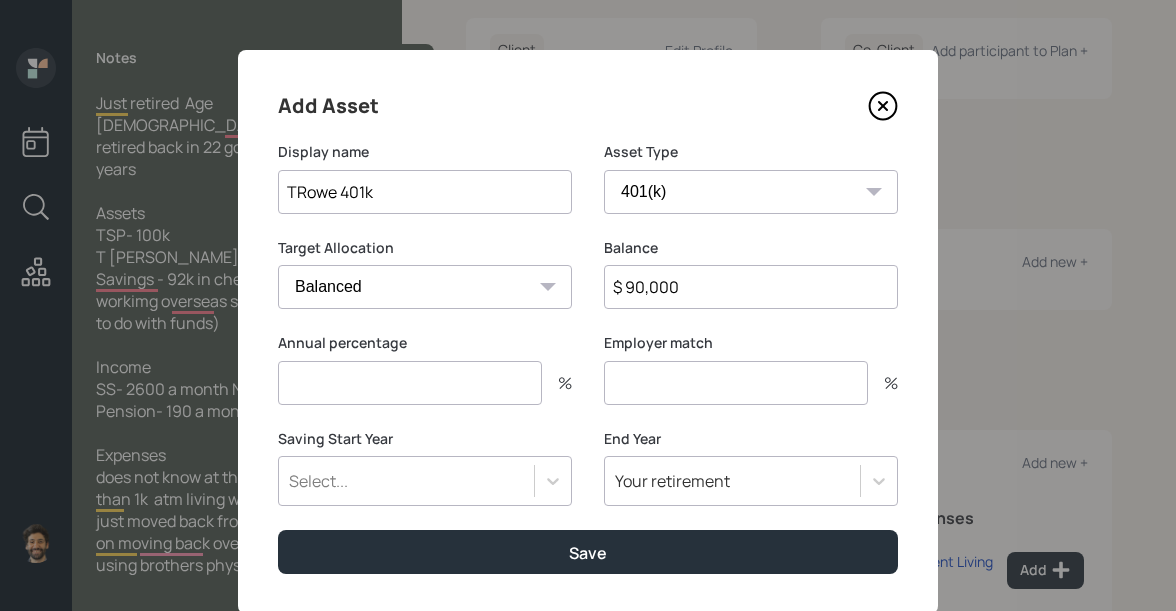 drag, startPoint x: 333, startPoint y: 383, endPoint x: 333, endPoint y: 371, distance: 12 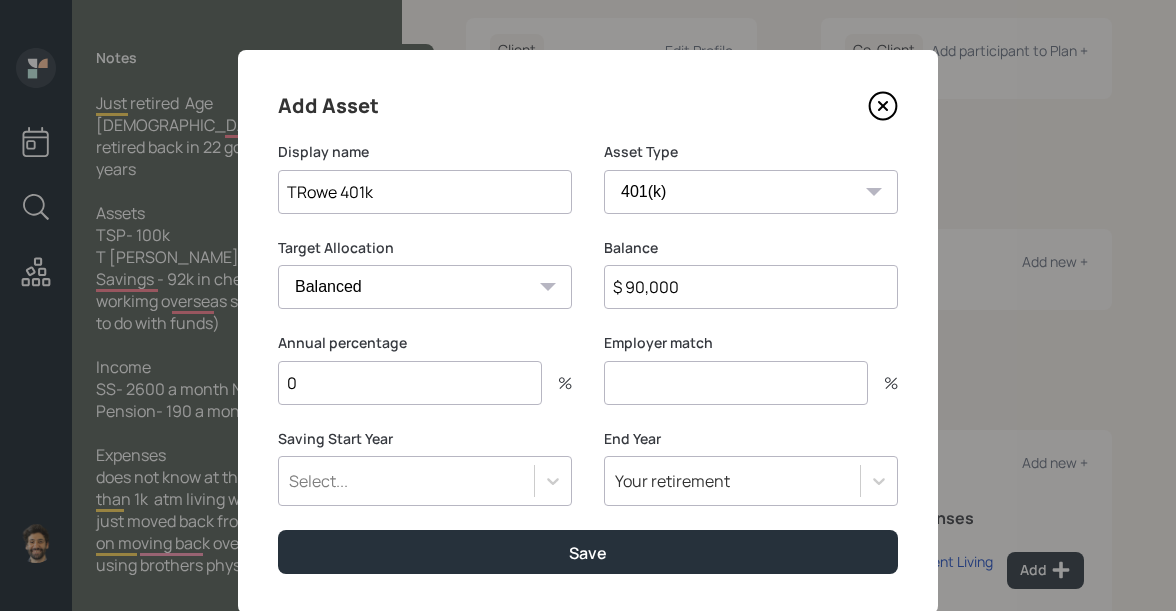 type on "0" 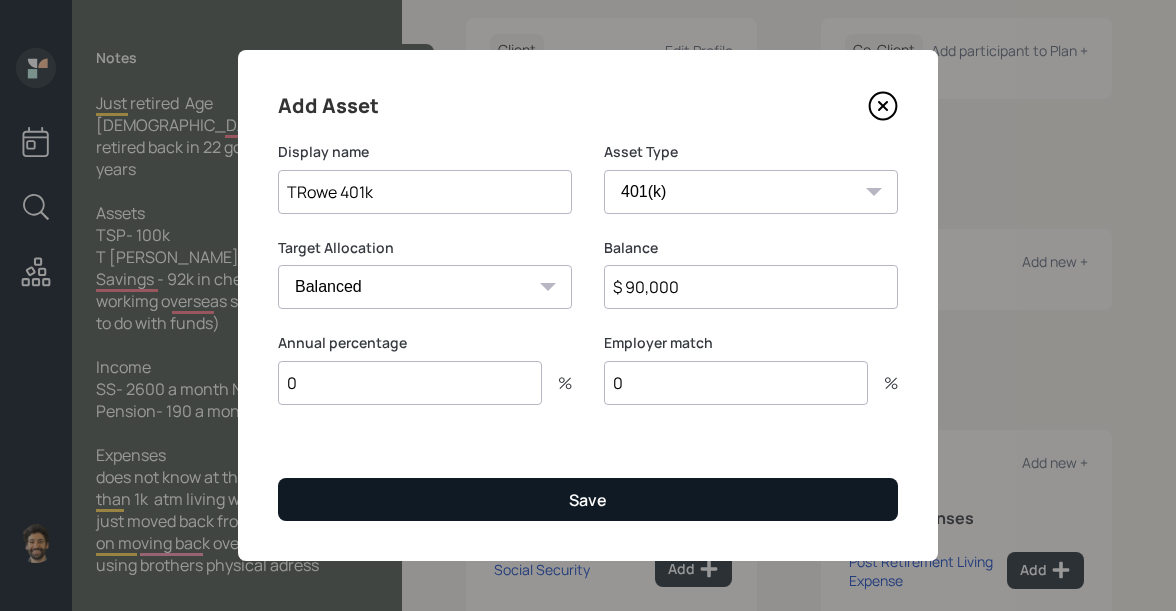type on "0" 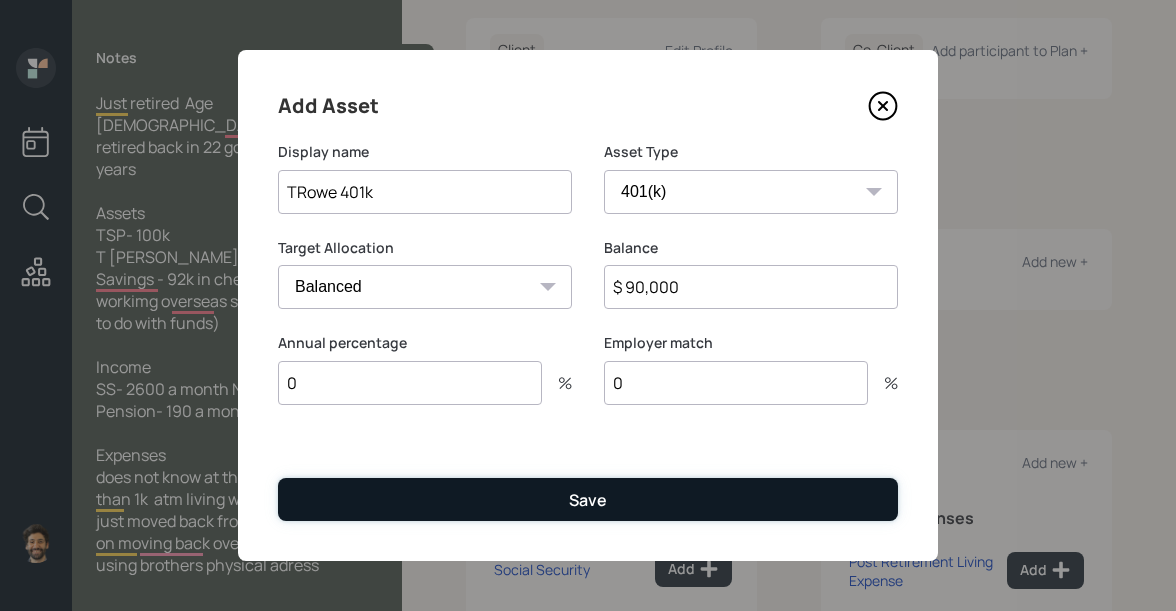 click on "Save" at bounding box center (588, 499) 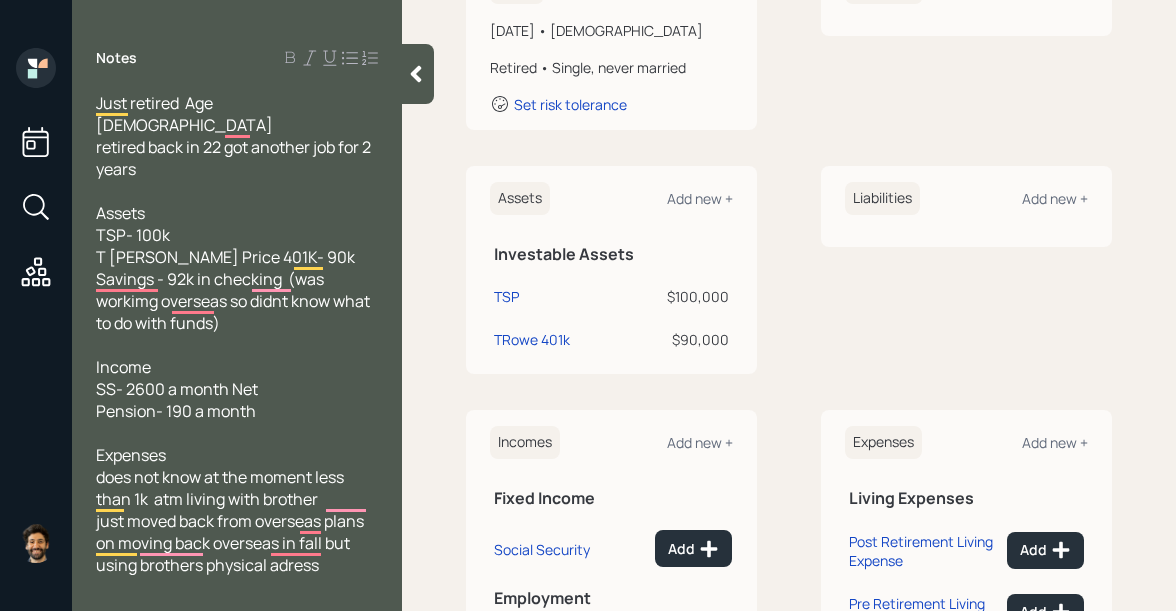 scroll, scrollTop: 352, scrollLeft: 0, axis: vertical 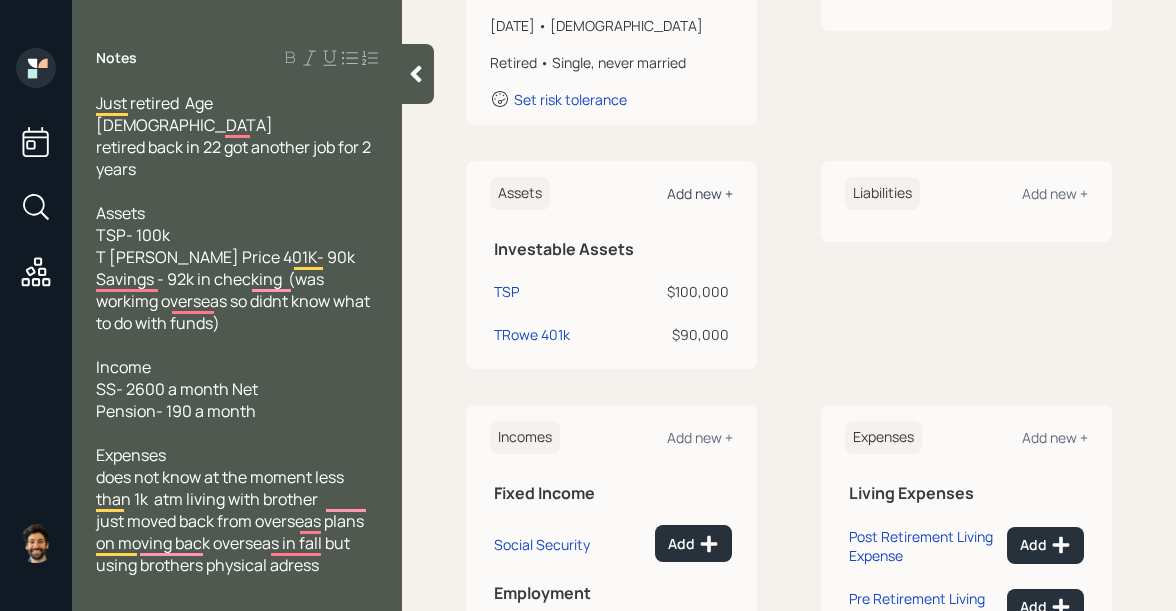 click on "Add new +" at bounding box center [700, 193] 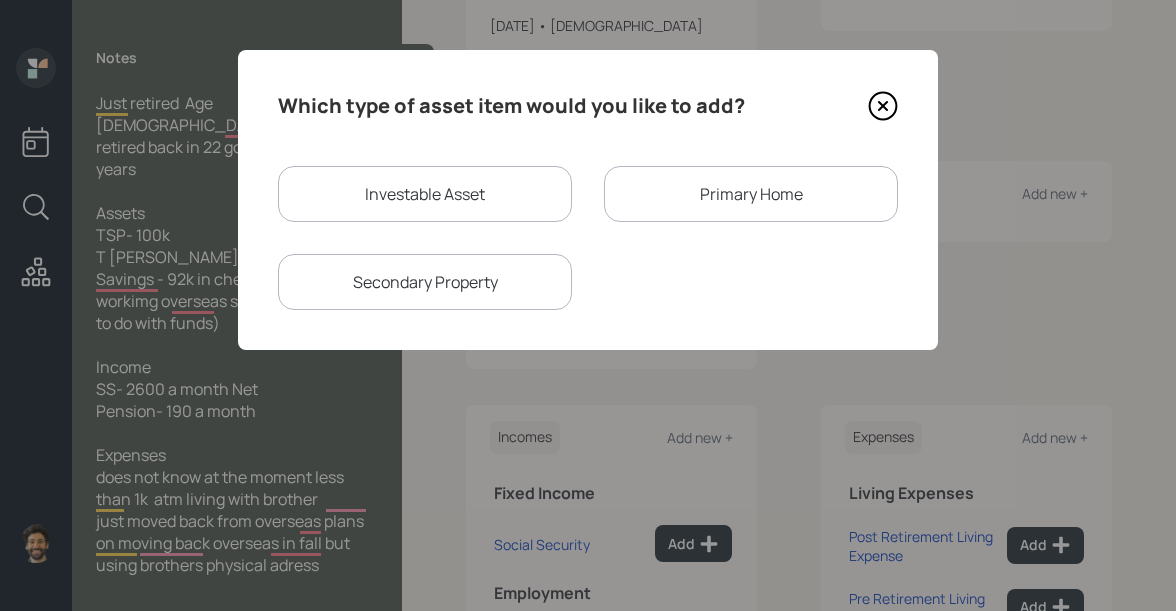 click on "Investable Asset" at bounding box center (425, 194) 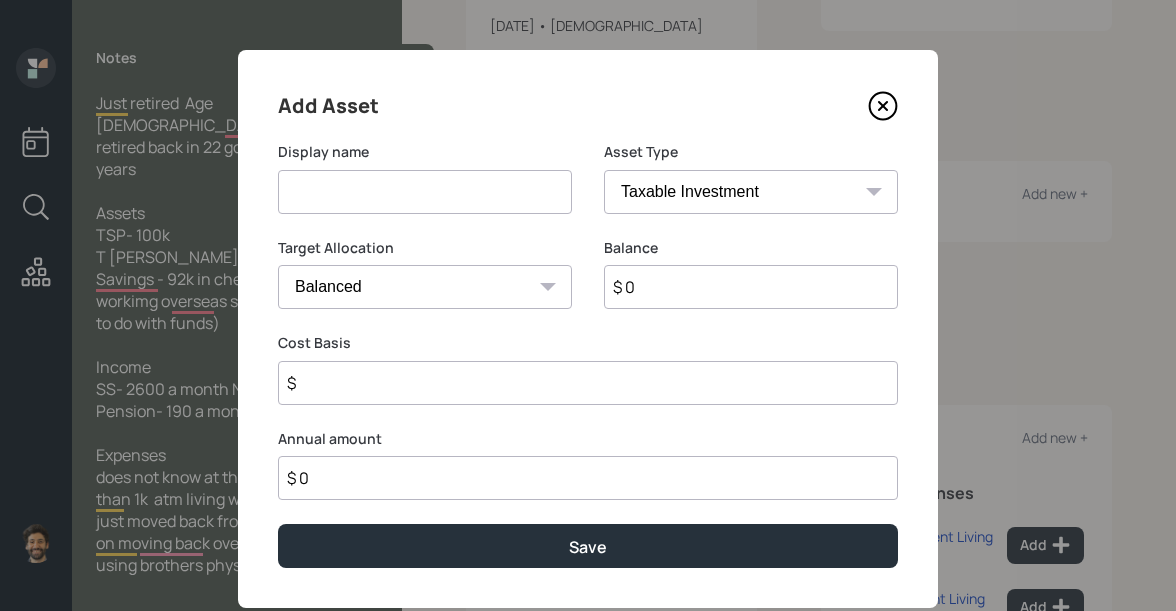 click at bounding box center [425, 192] 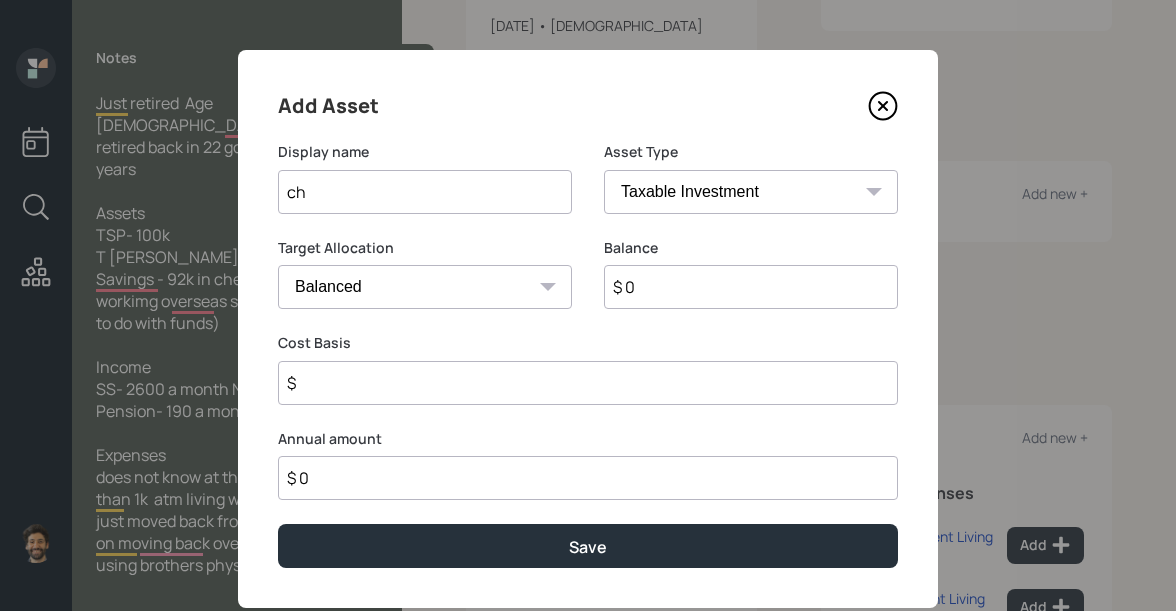 type on "c" 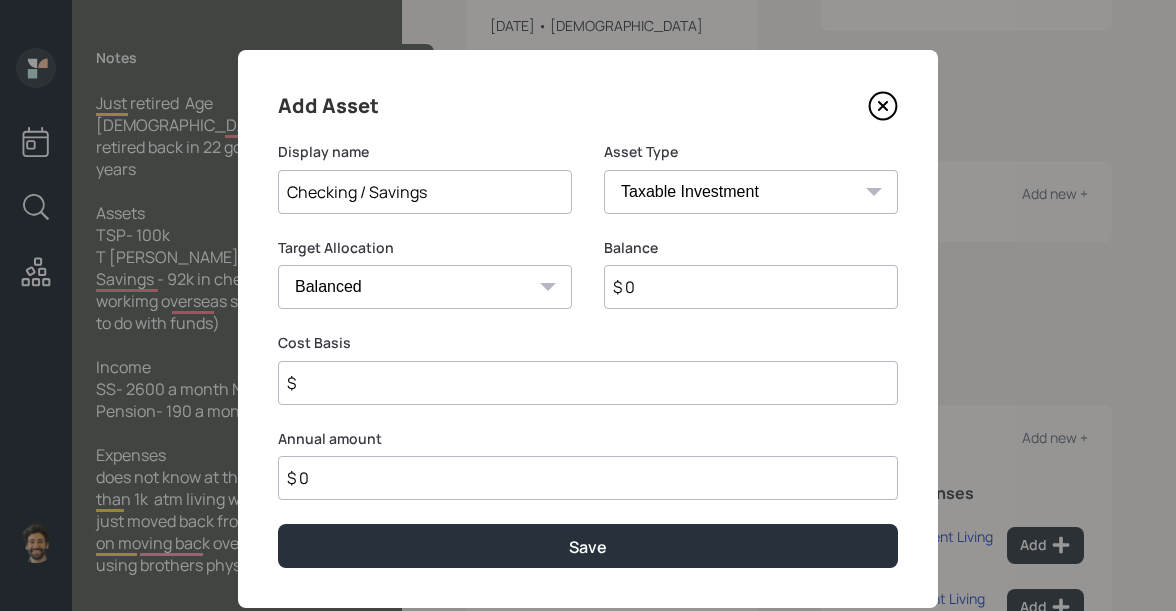type on "Checking / Savings" 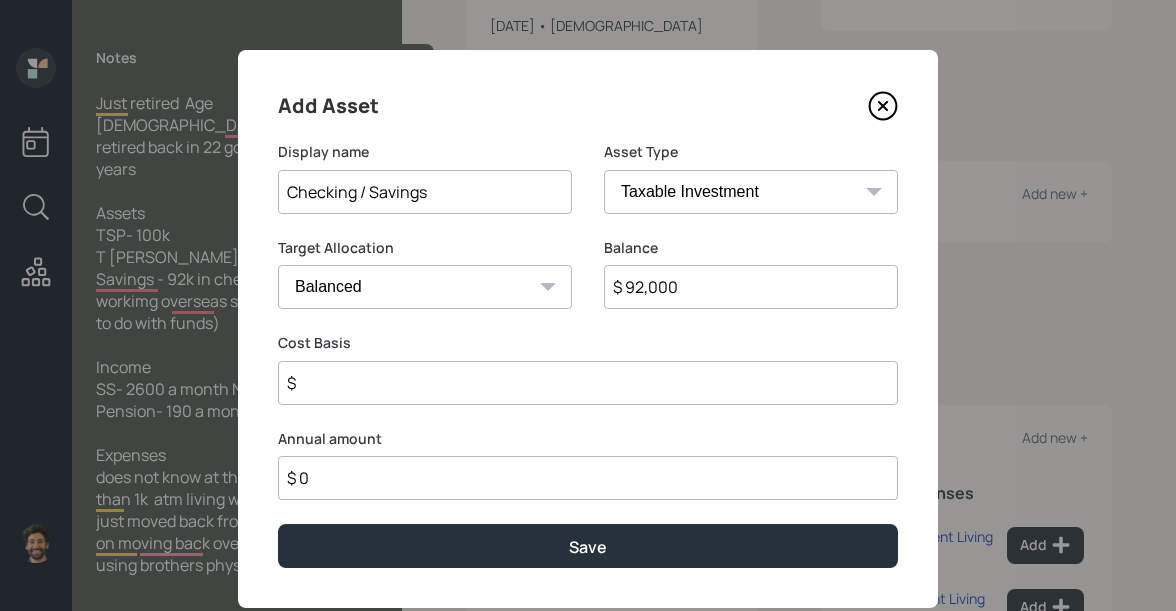 type on "$ 92,000" 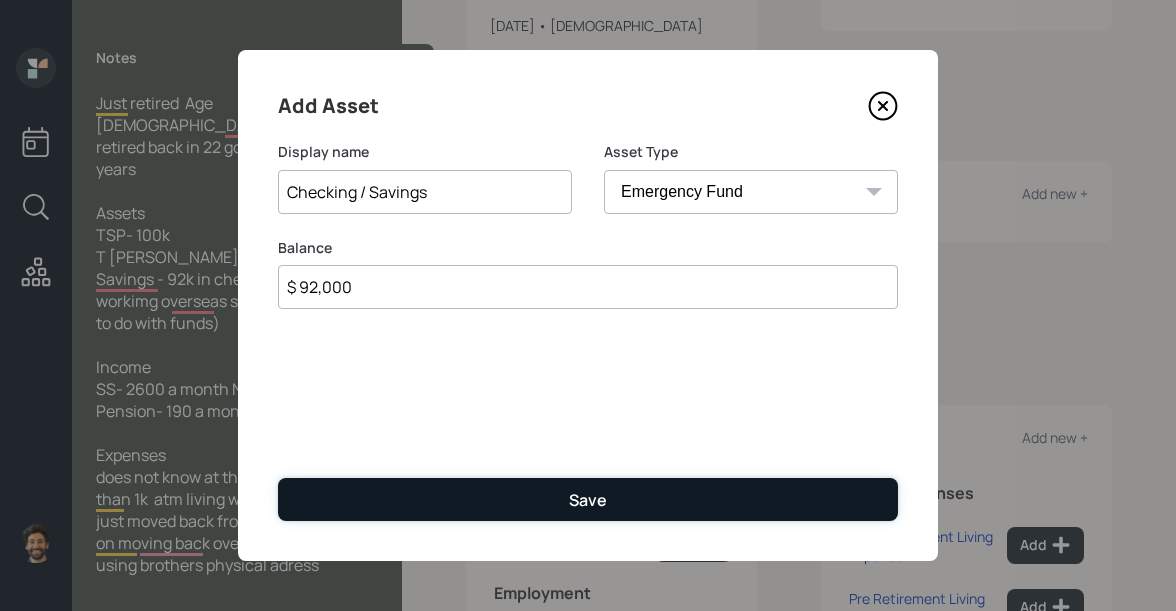 click on "Save" at bounding box center (588, 499) 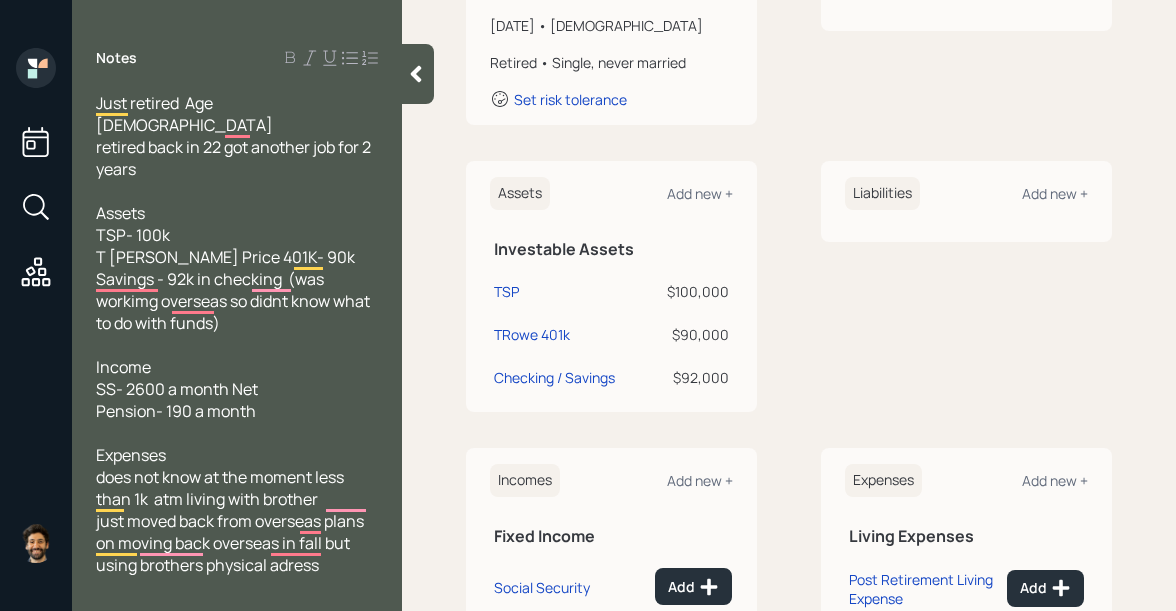 scroll, scrollTop: 631, scrollLeft: 0, axis: vertical 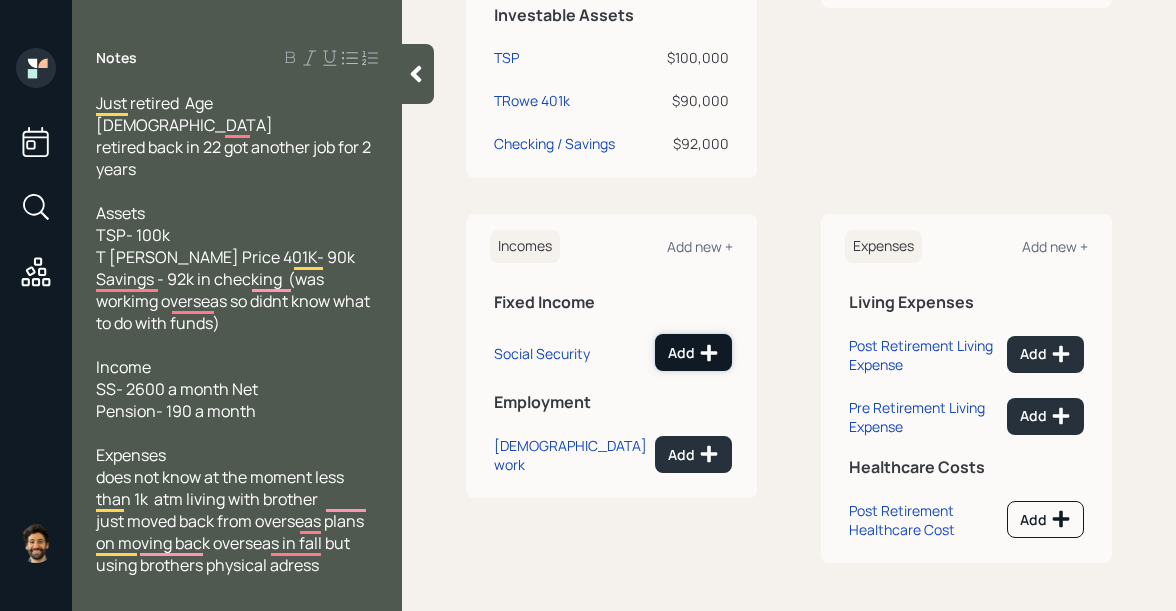 click 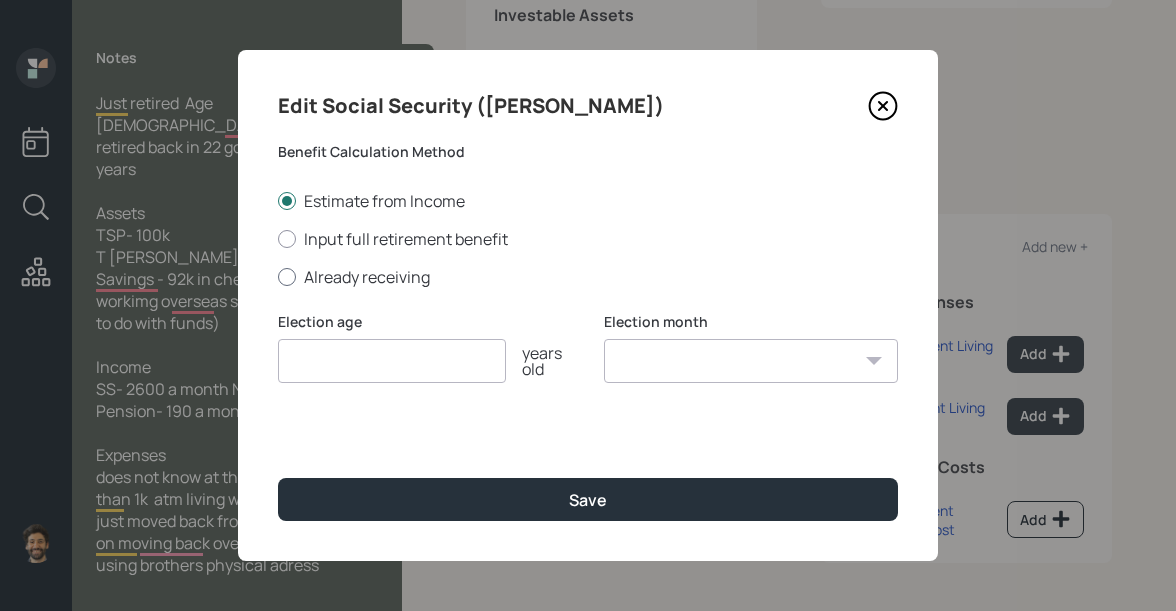 click on "Already receiving" at bounding box center [588, 277] 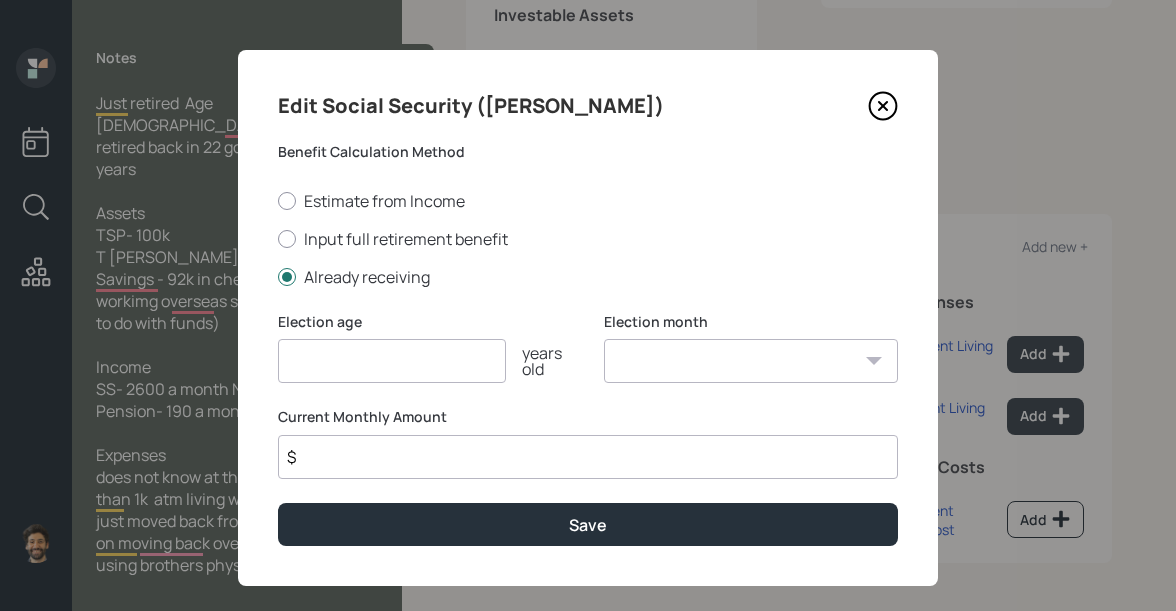 click on "$" at bounding box center (588, 457) 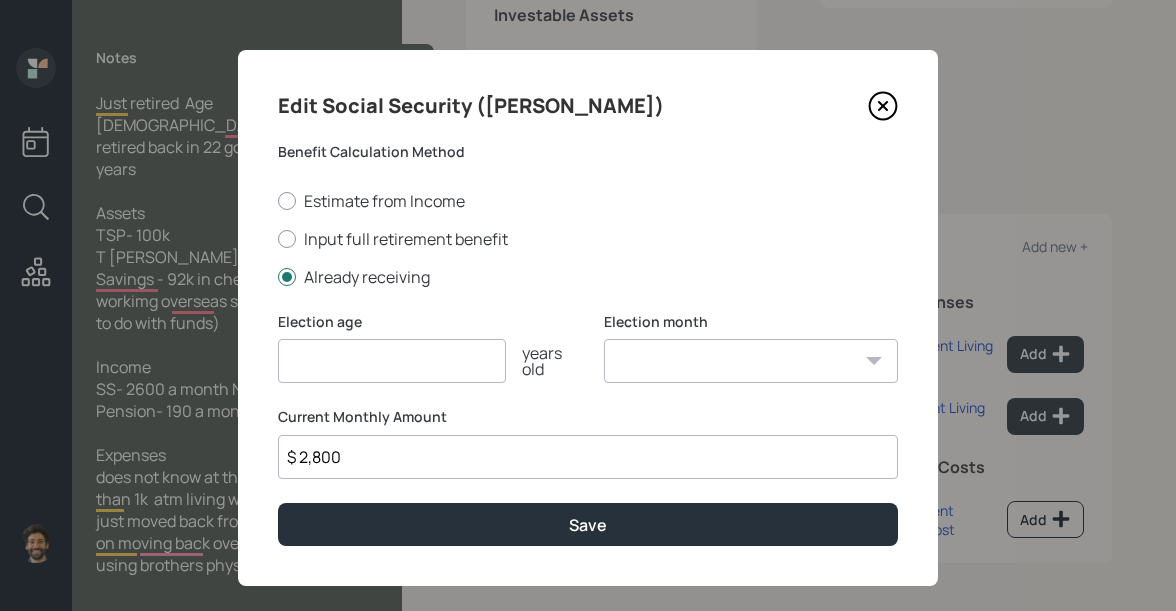 type on "$ 2,800" 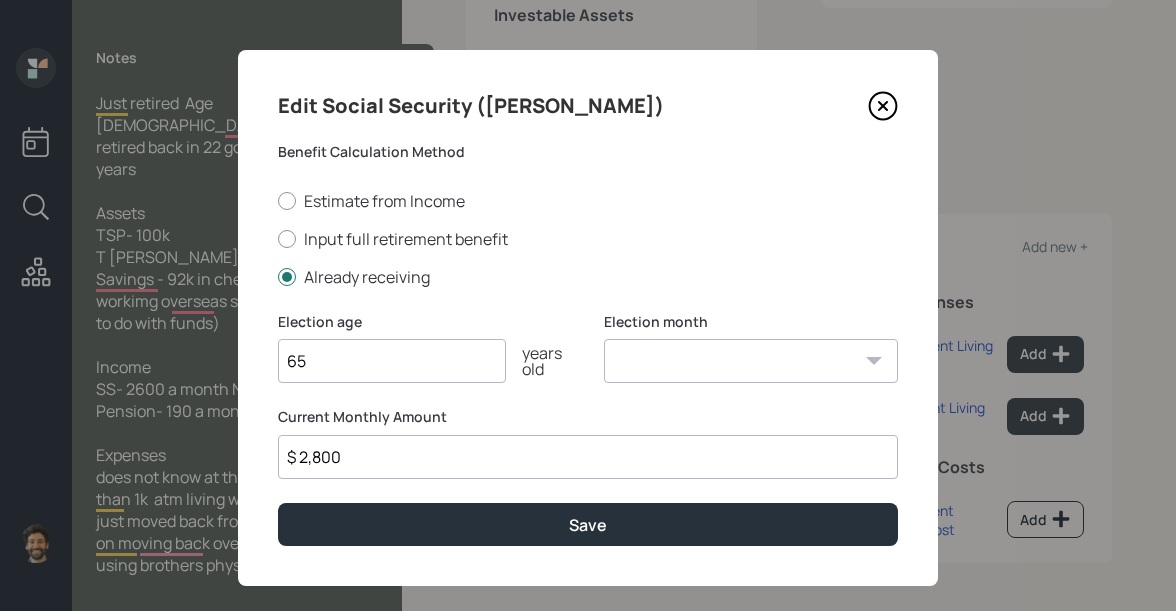 type on "65" 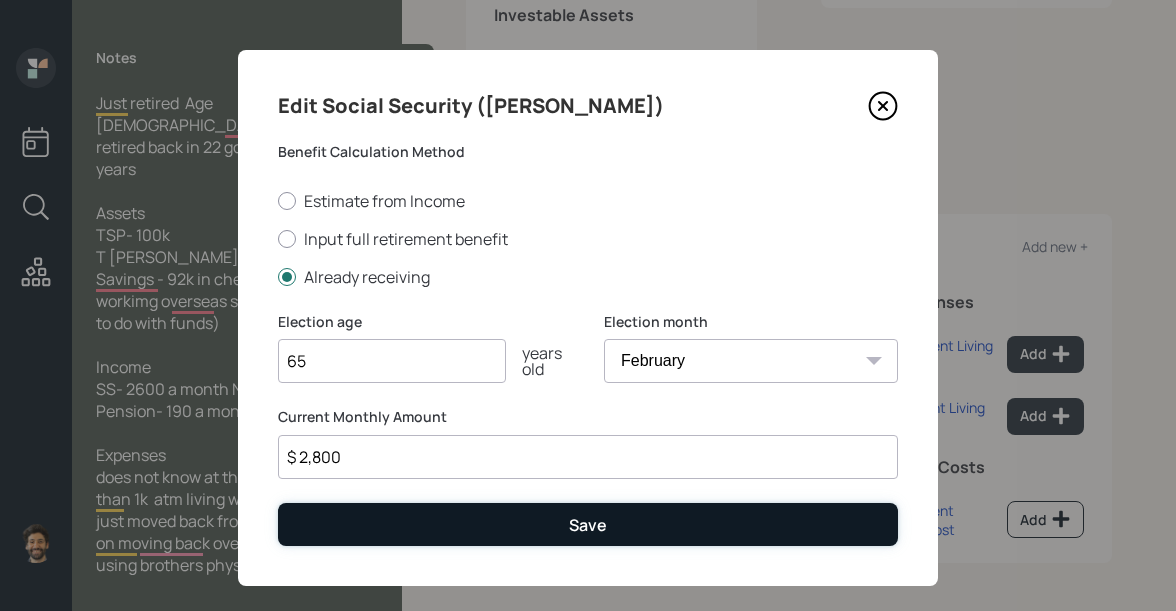 click on "Save" at bounding box center (588, 524) 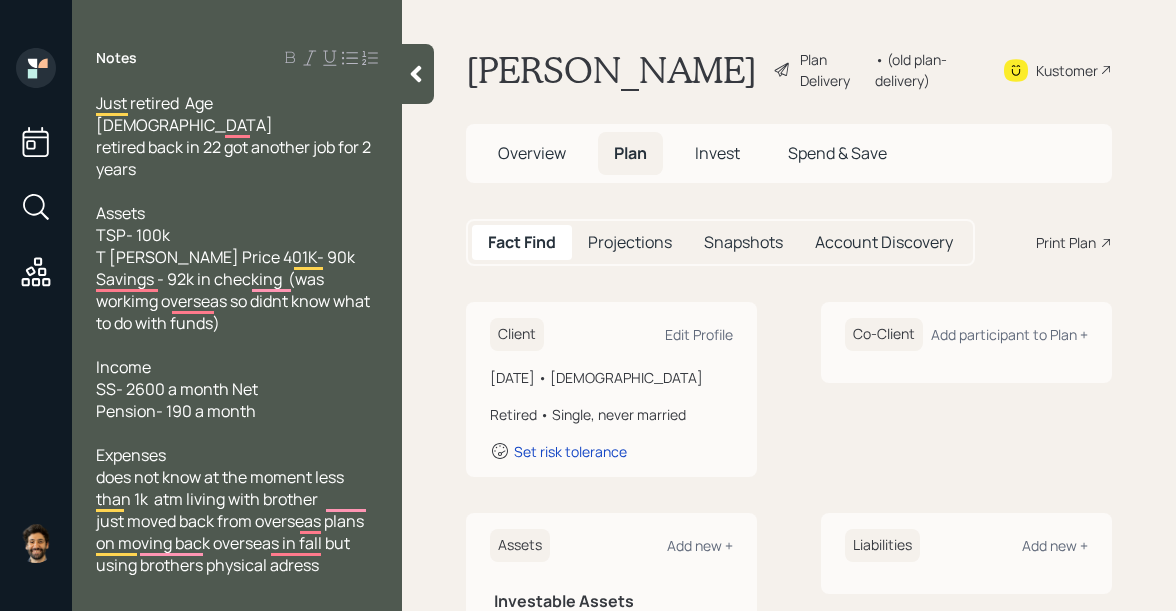 scroll, scrollTop: 631, scrollLeft: 0, axis: vertical 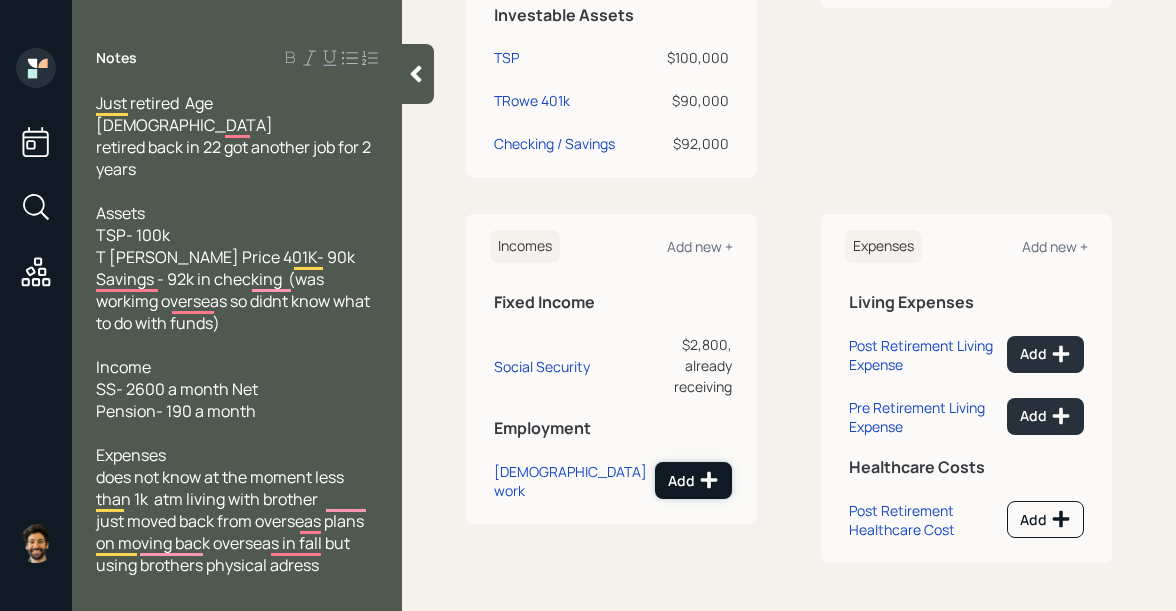 click on "Add" at bounding box center (693, 480) 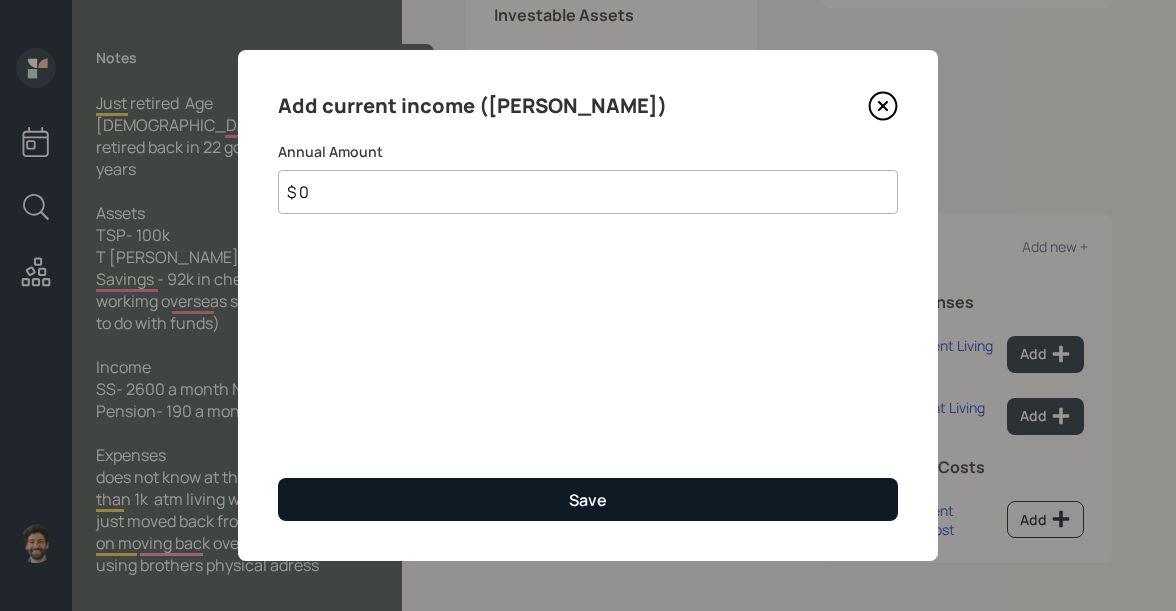 type on "$ 0" 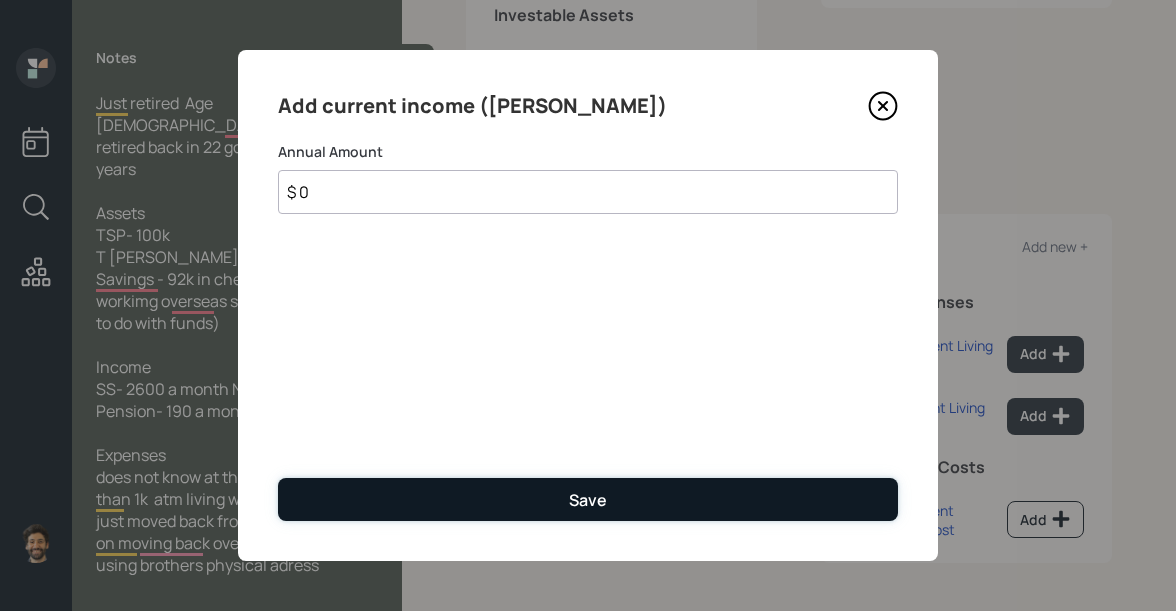 click on "Save" at bounding box center (588, 500) 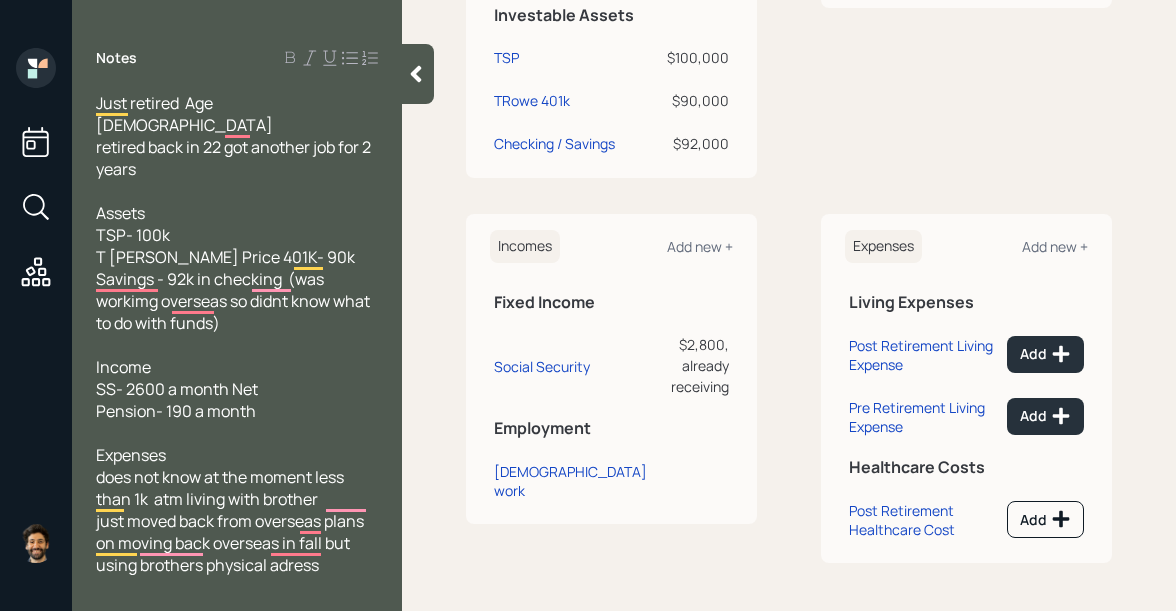 scroll, scrollTop: 0, scrollLeft: 0, axis: both 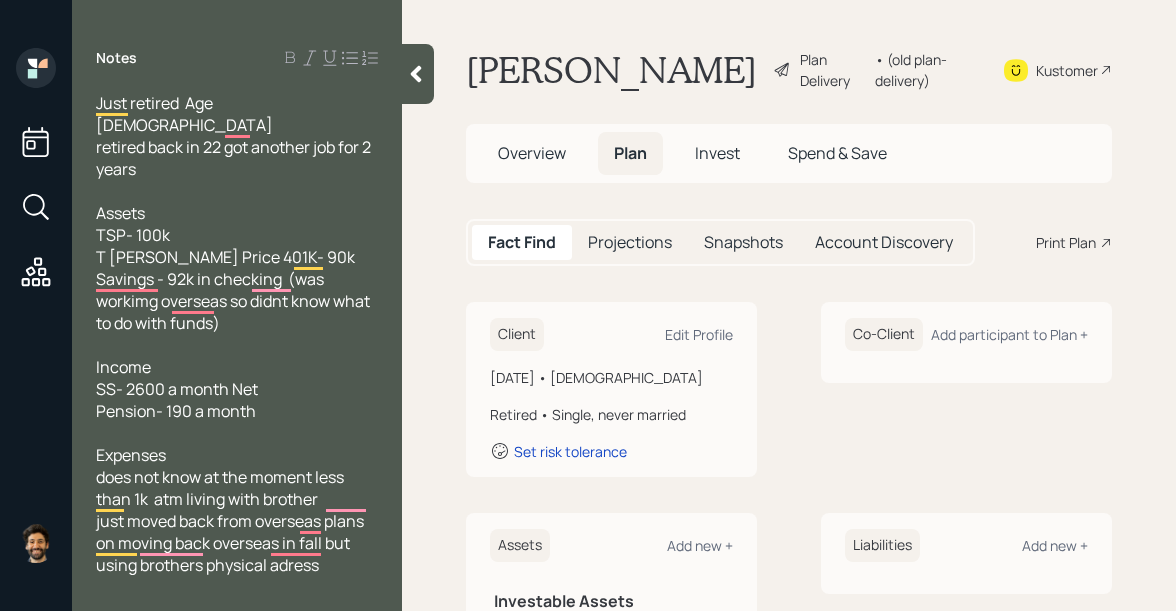 click on "Projections" at bounding box center (630, 242) 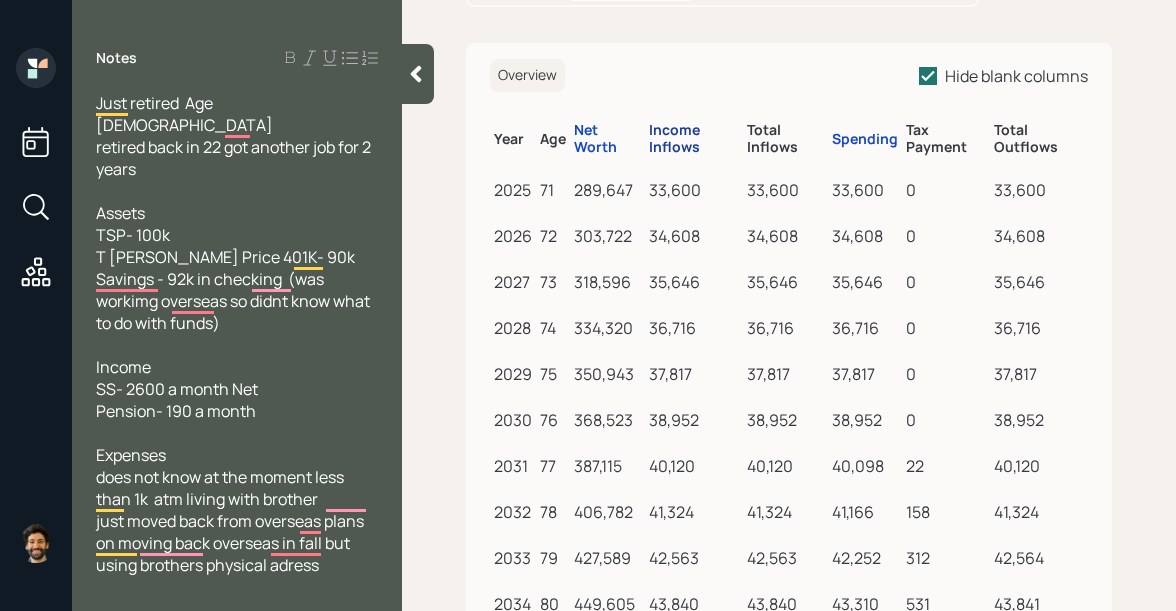click on "Income Inflows" at bounding box center (694, 139) 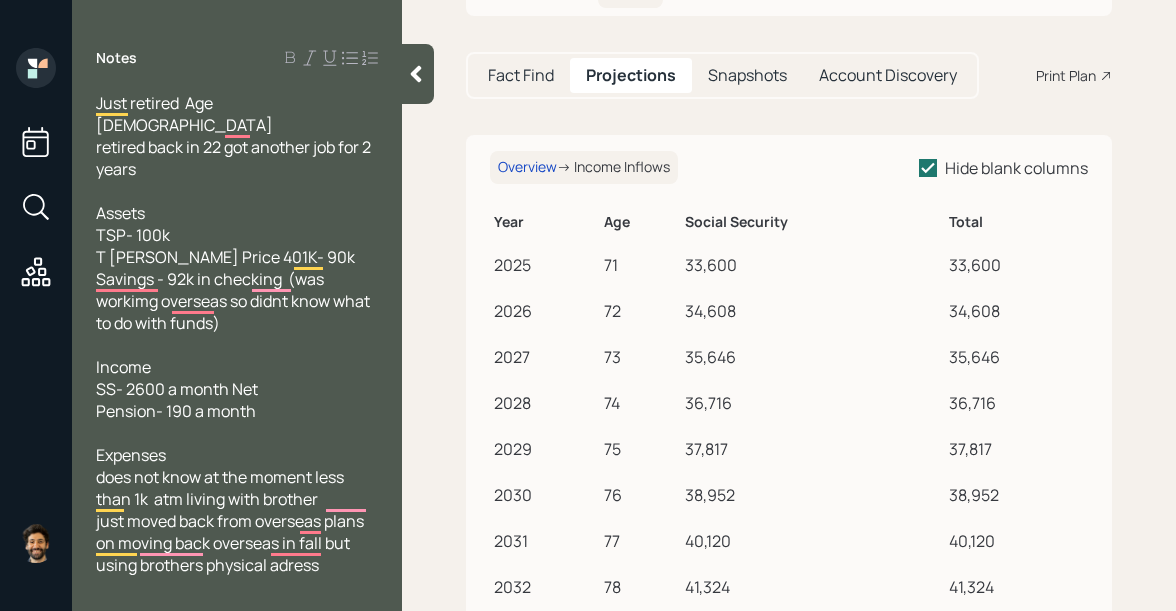 scroll, scrollTop: 160, scrollLeft: 0, axis: vertical 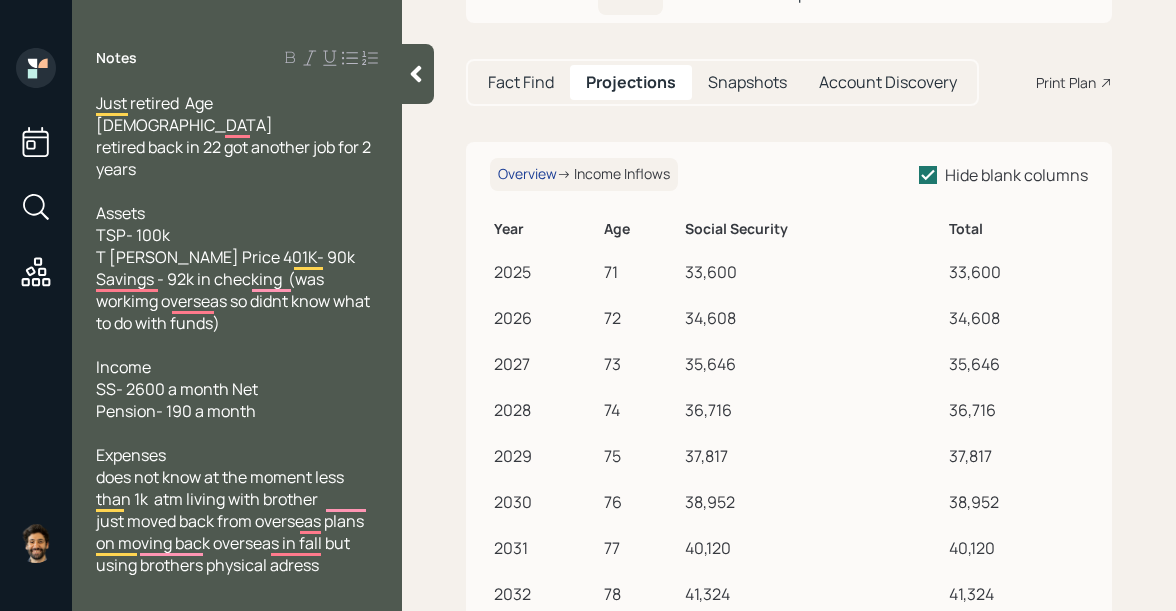 click on "Overview" at bounding box center [527, 174] 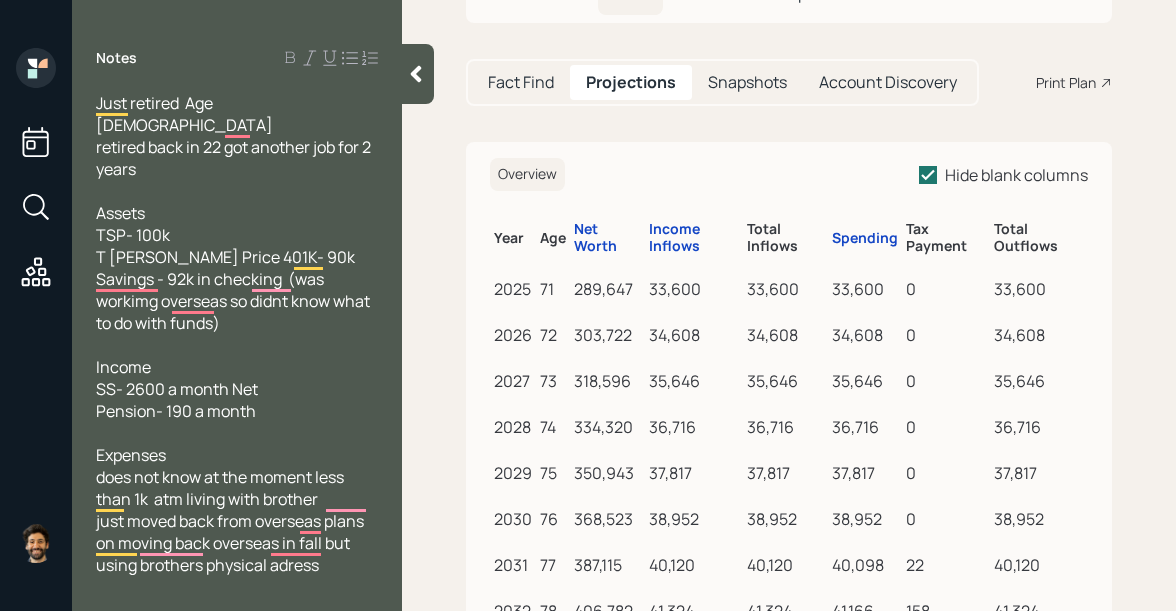 click on "Spending" at bounding box center [865, 235] 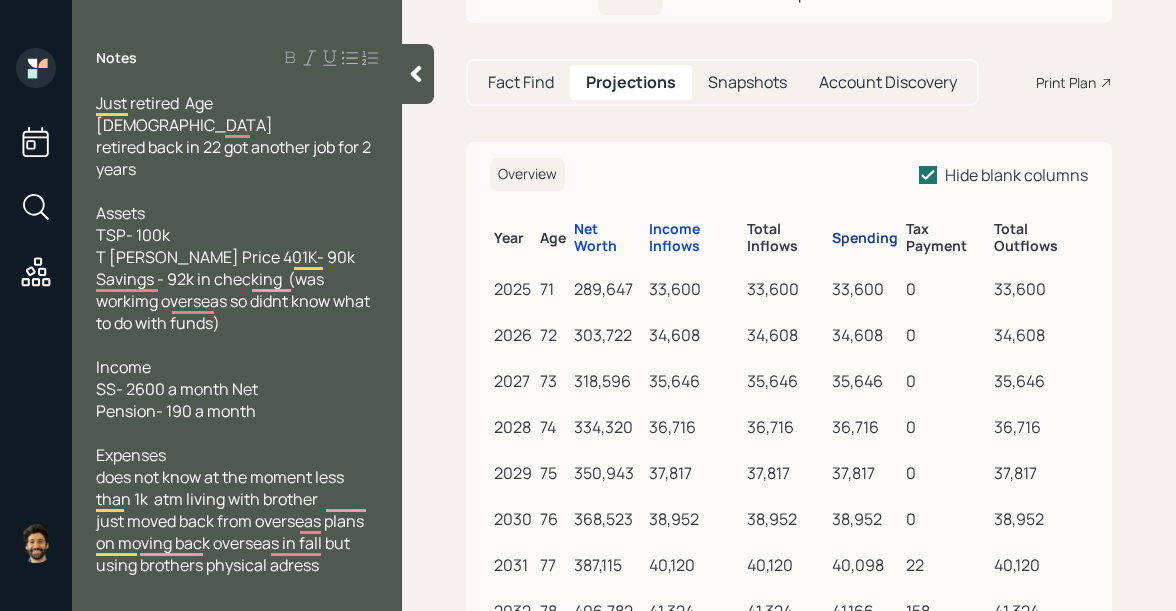 click on "Spending" at bounding box center [865, 238] 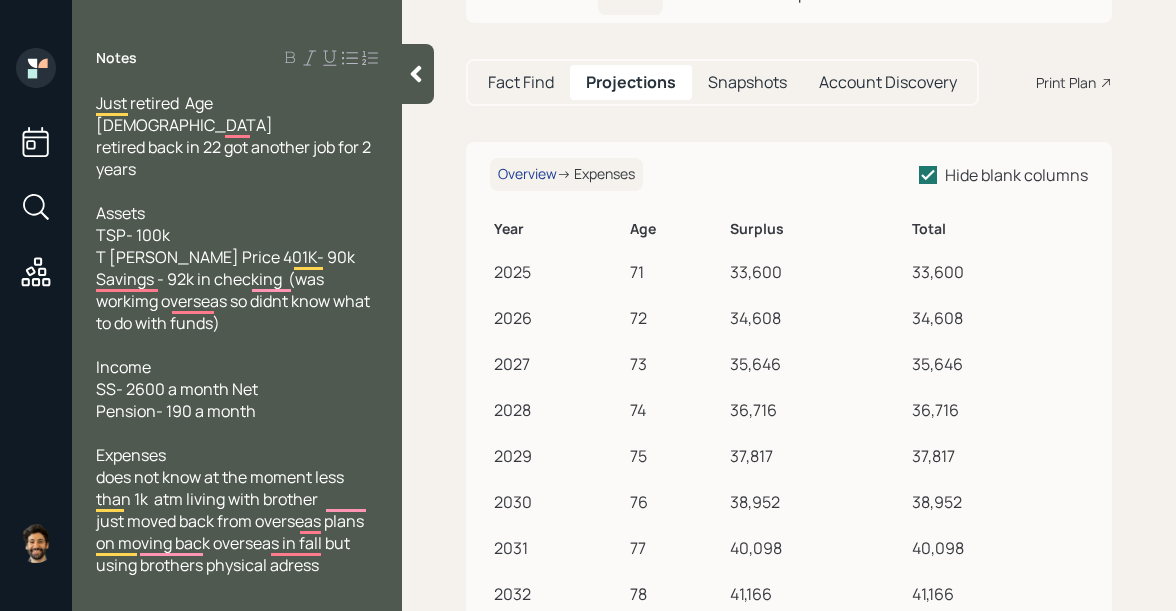 click on "Overview" at bounding box center (527, 174) 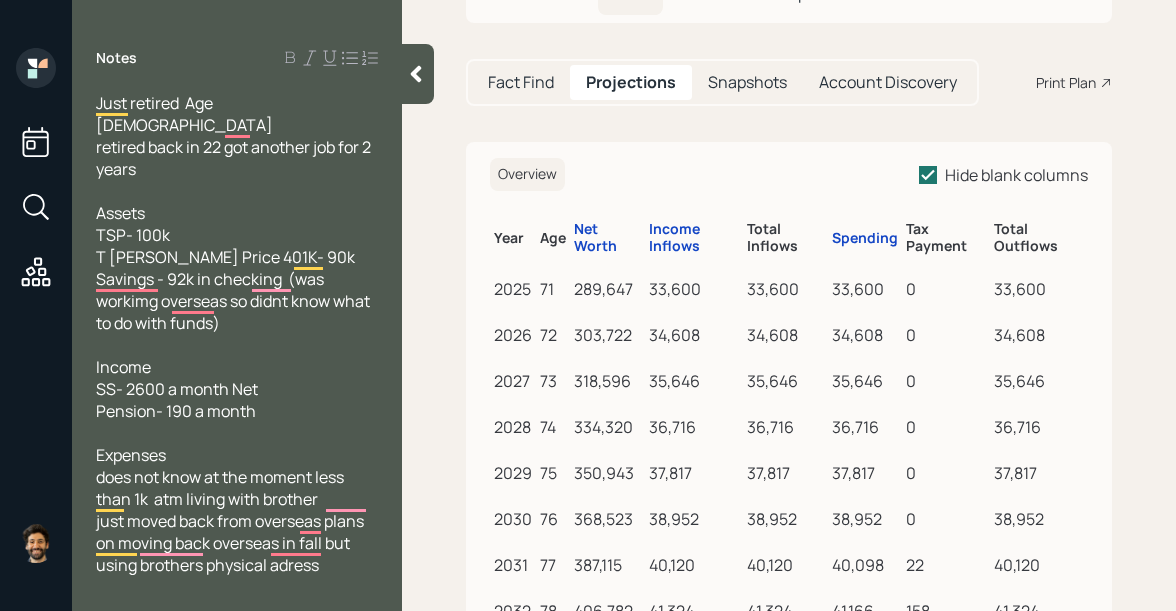 scroll, scrollTop: 39, scrollLeft: 0, axis: vertical 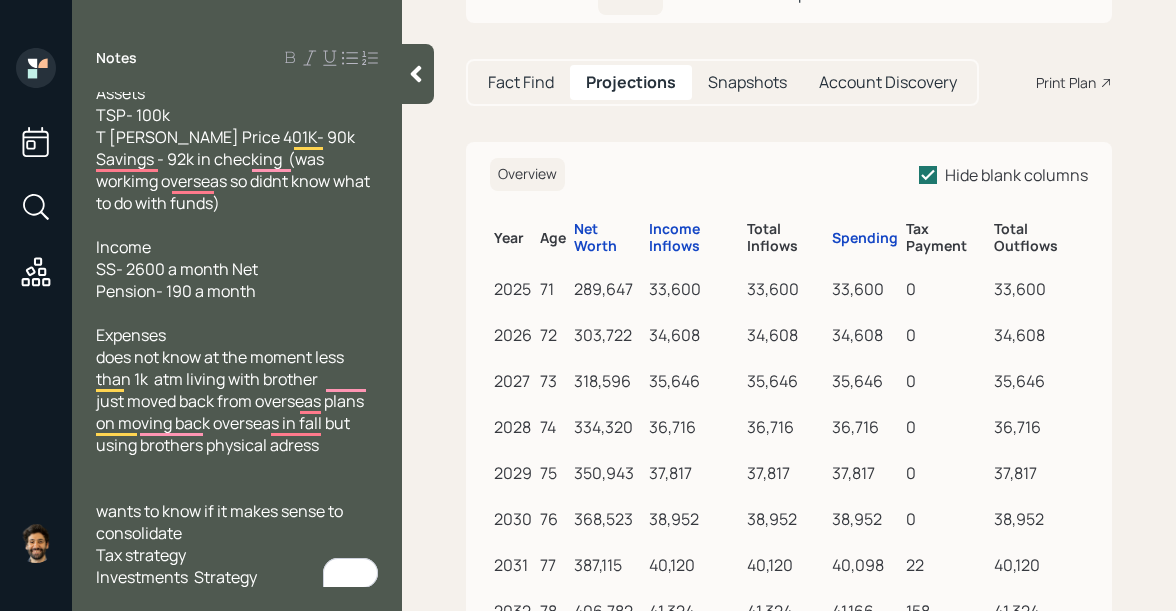 click on "Fact Find" at bounding box center (521, 82) 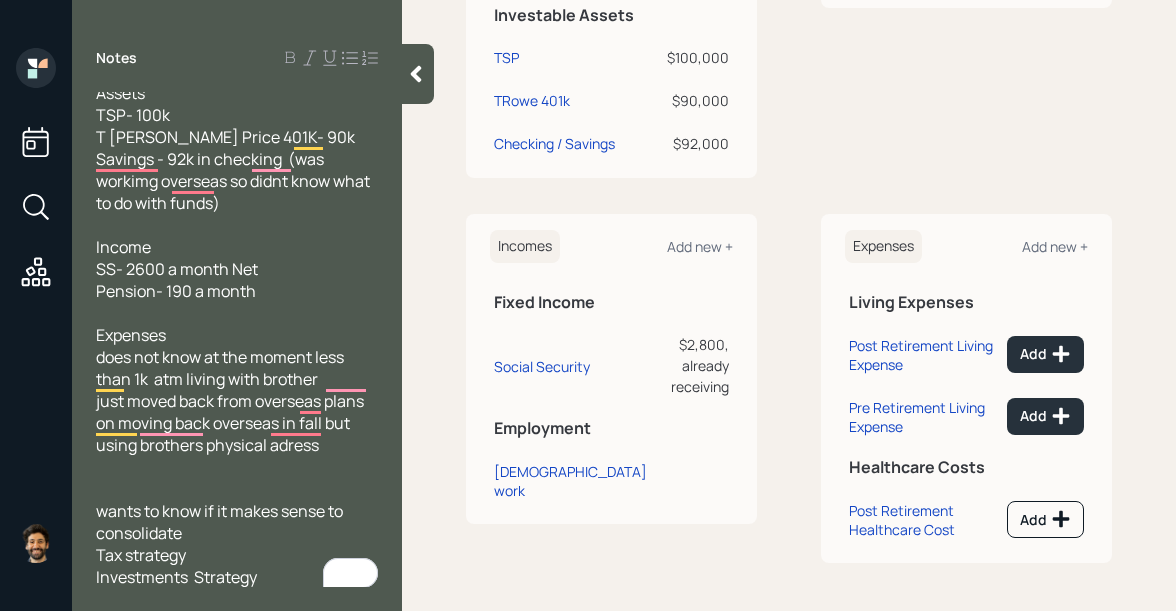 scroll, scrollTop: 0, scrollLeft: 0, axis: both 